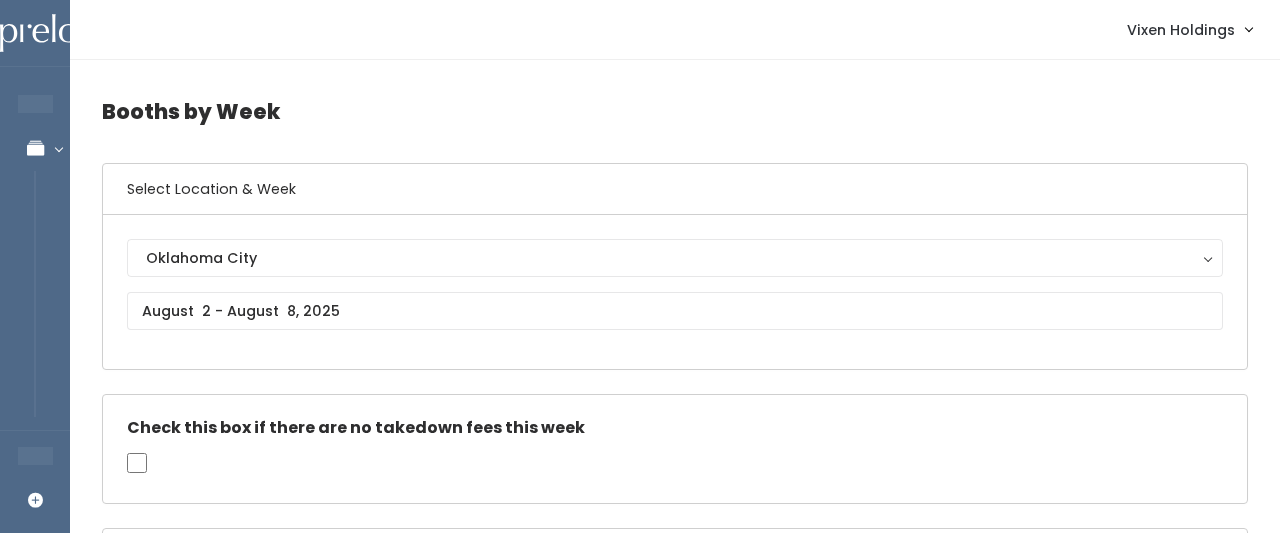 scroll, scrollTop: 0, scrollLeft: 0, axis: both 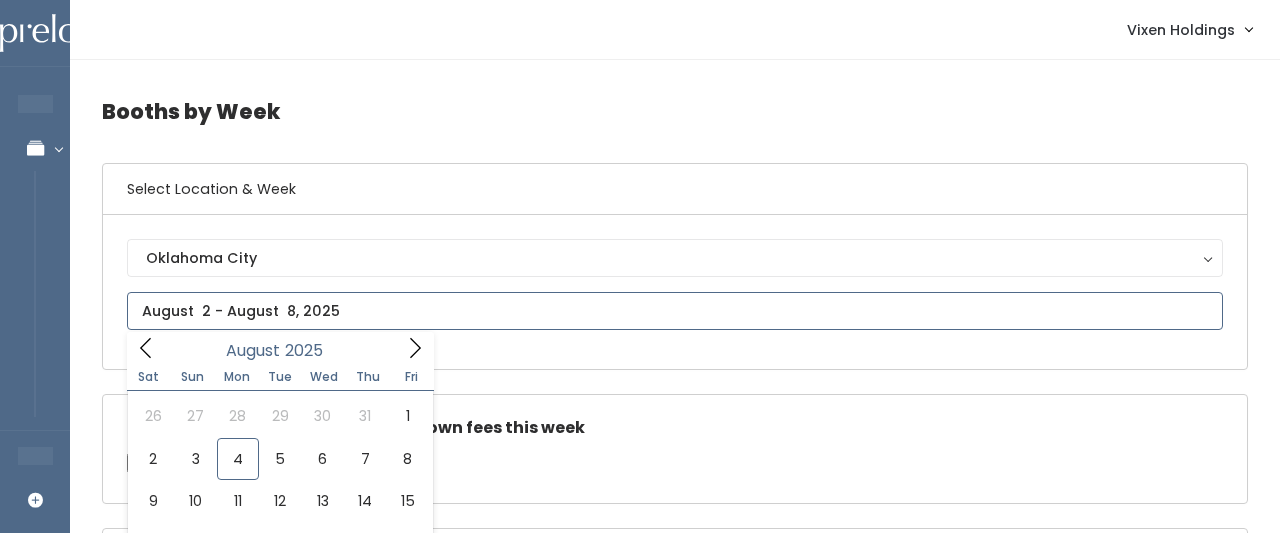 click at bounding box center [675, 311] 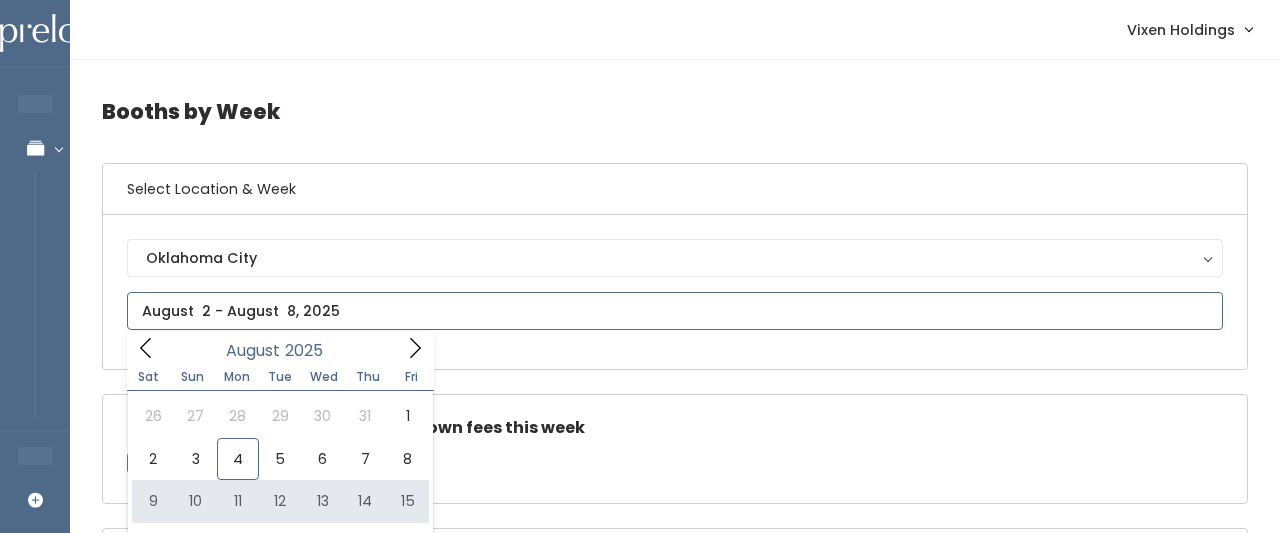 type on "August 9 to August 15" 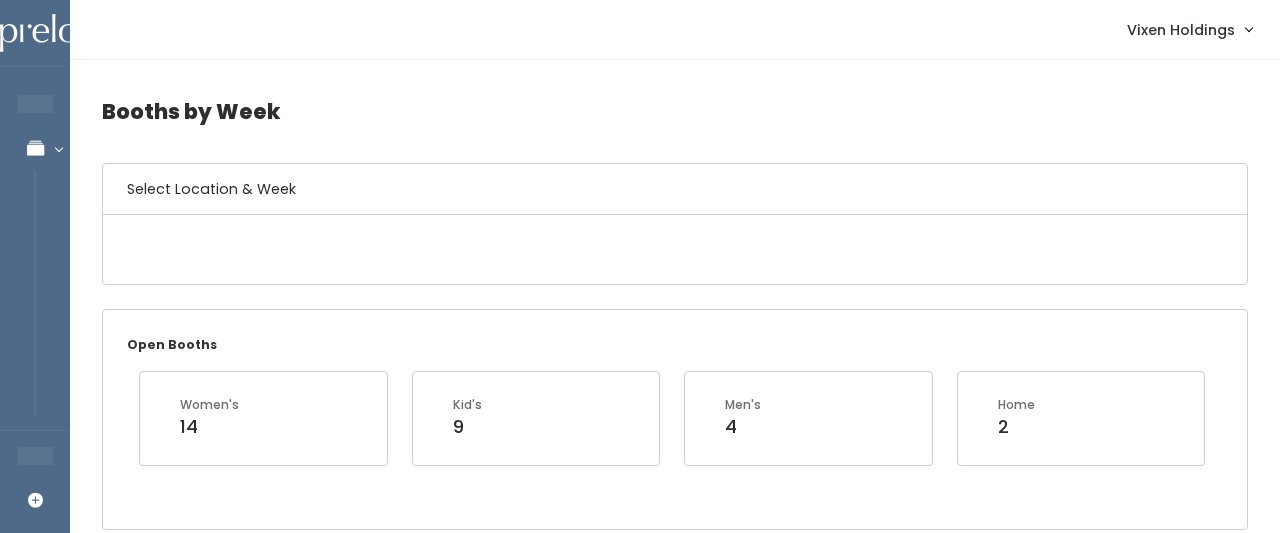 scroll, scrollTop: 0, scrollLeft: 0, axis: both 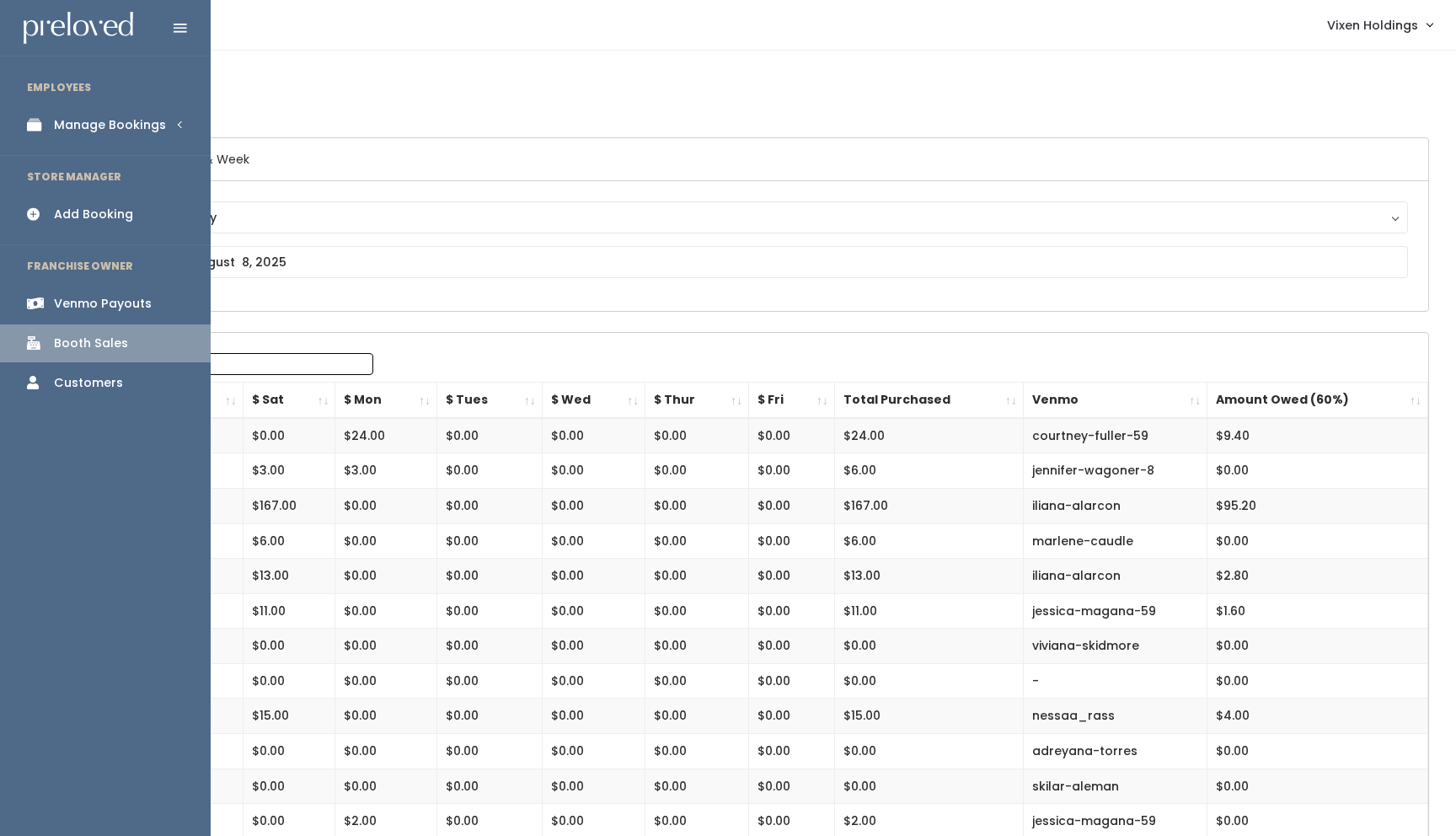 click on "Add Booking" at bounding box center (94, 214) 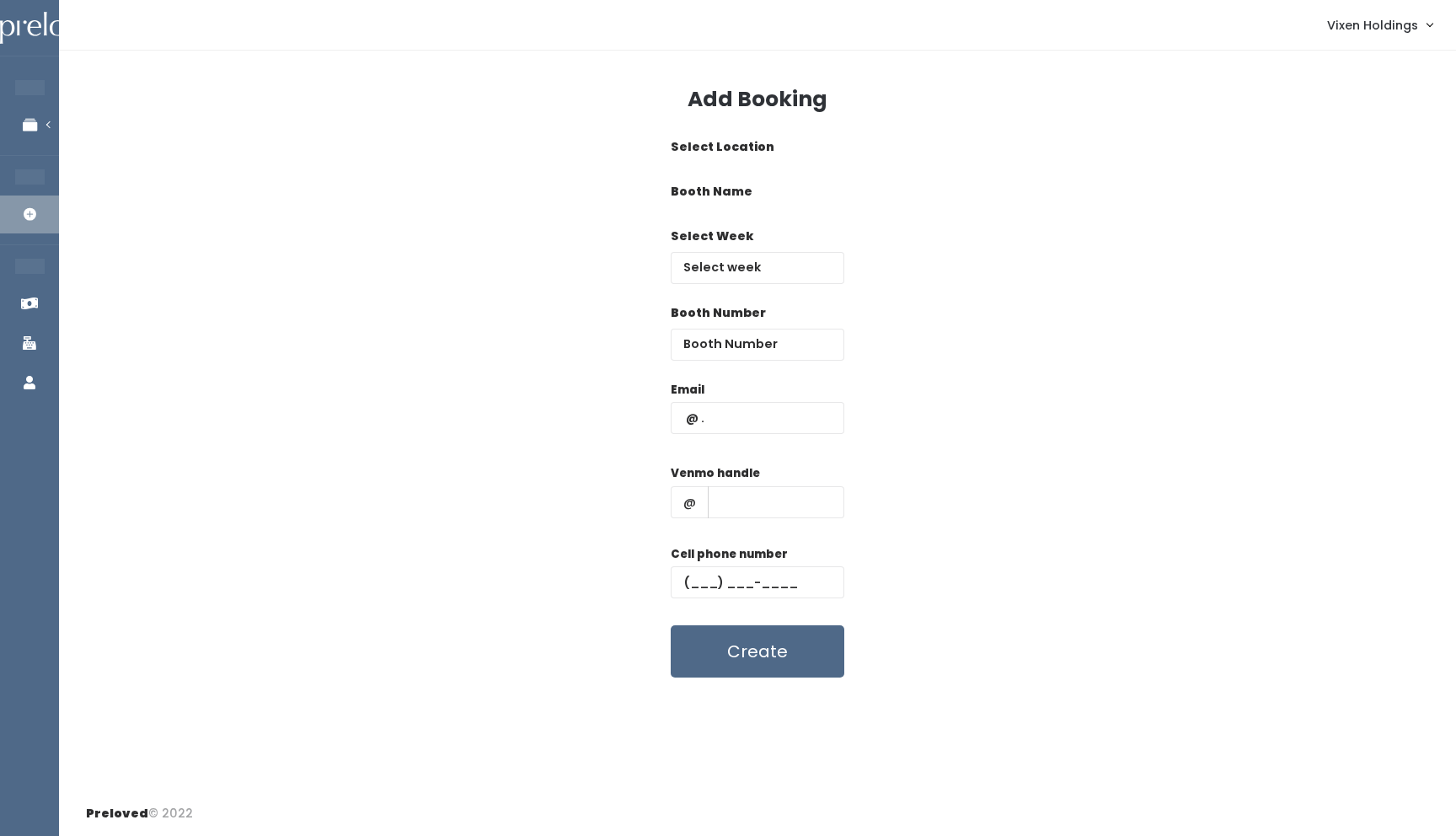 scroll, scrollTop: 0, scrollLeft: 0, axis: both 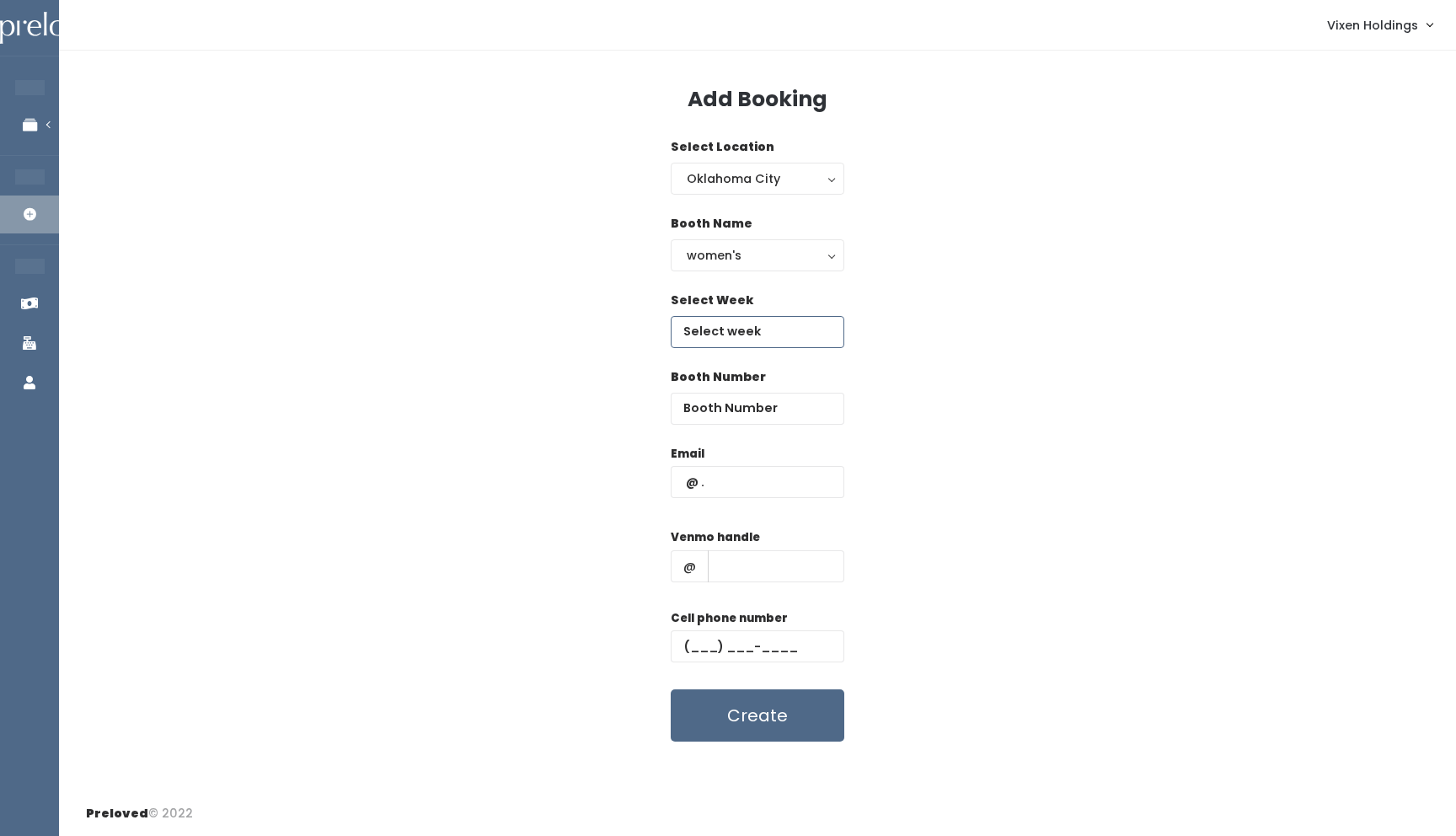 click at bounding box center [757, 332] 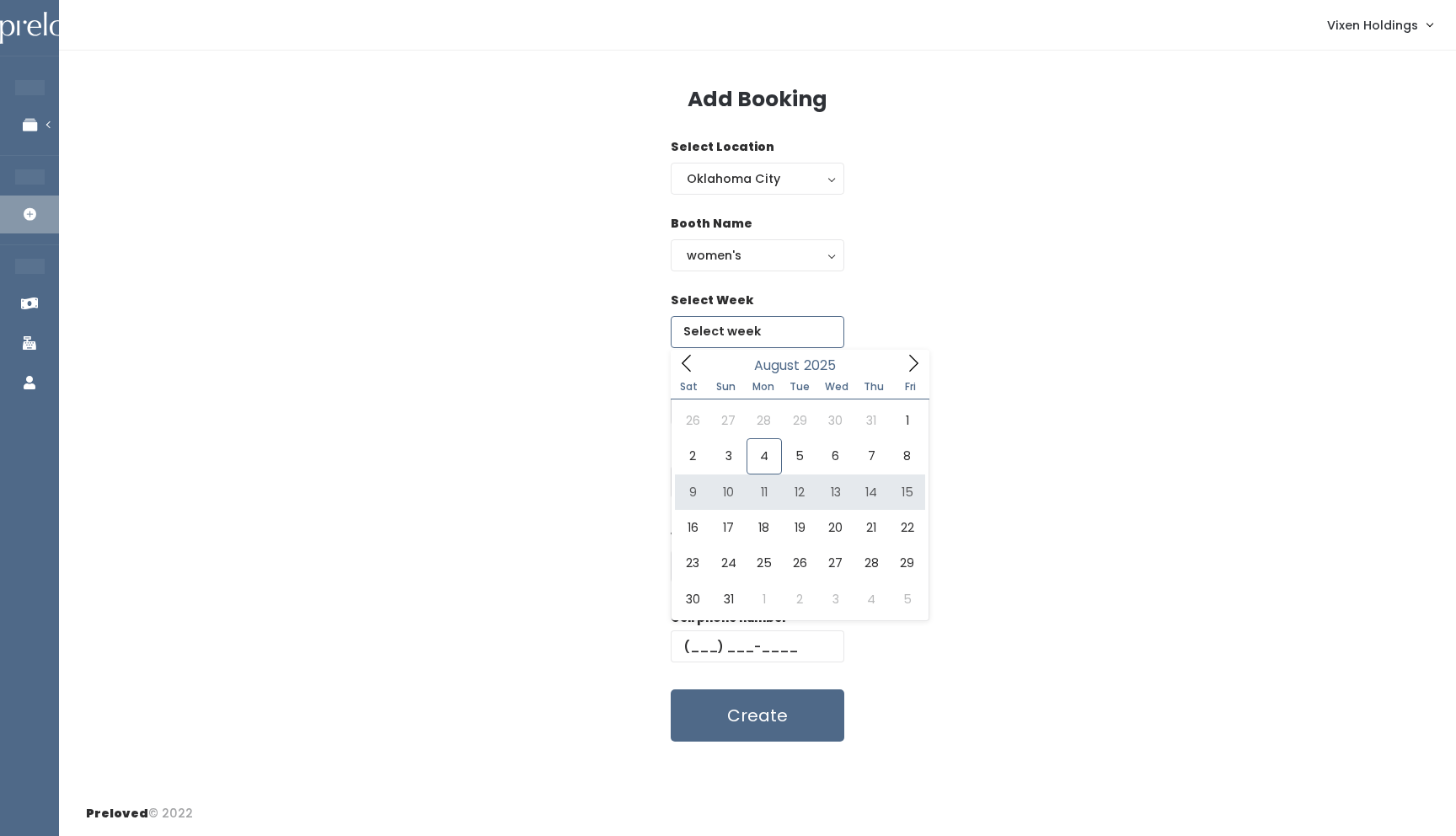 type on "August 9 to August 15" 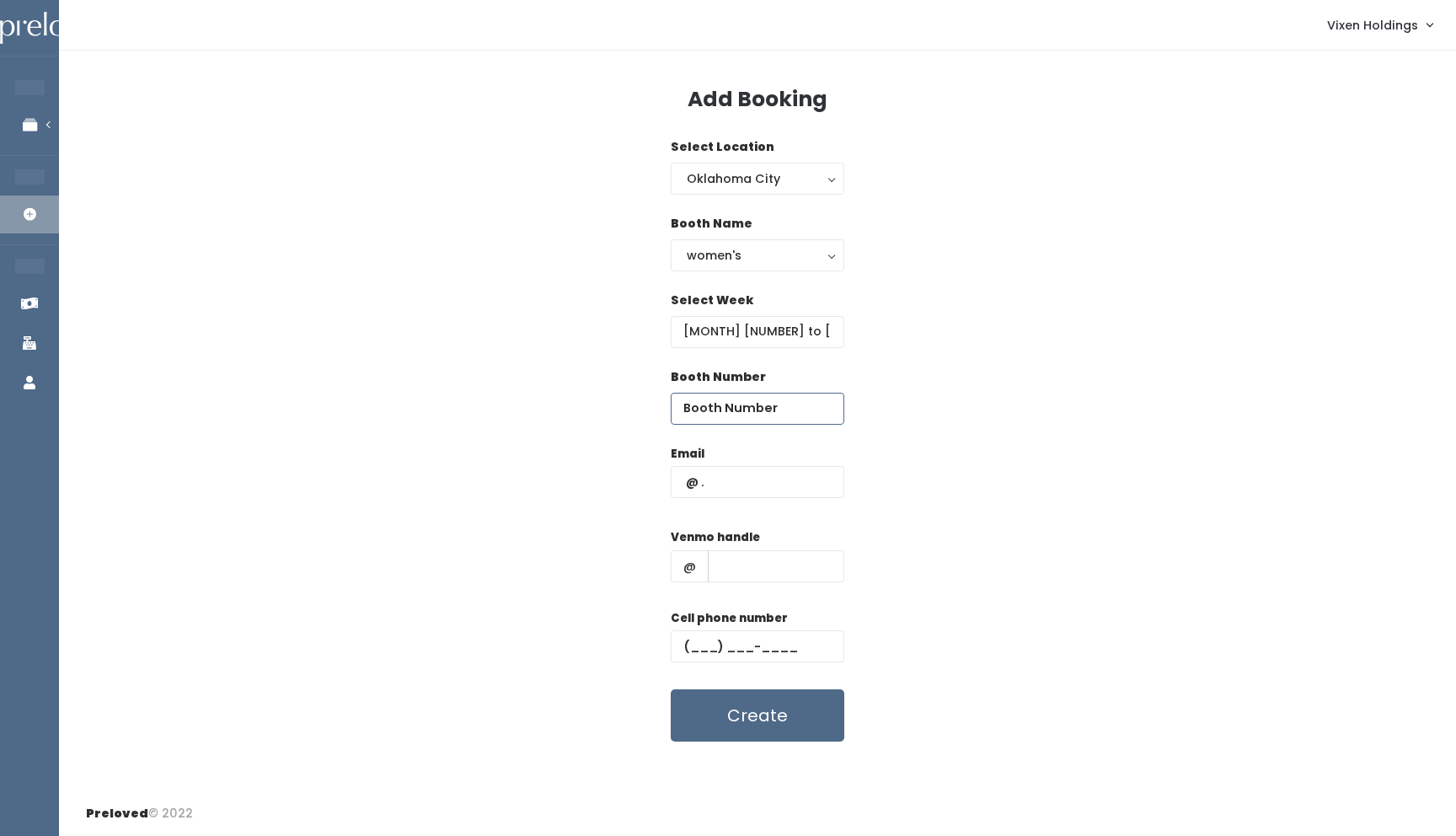 click at bounding box center [757, 409] 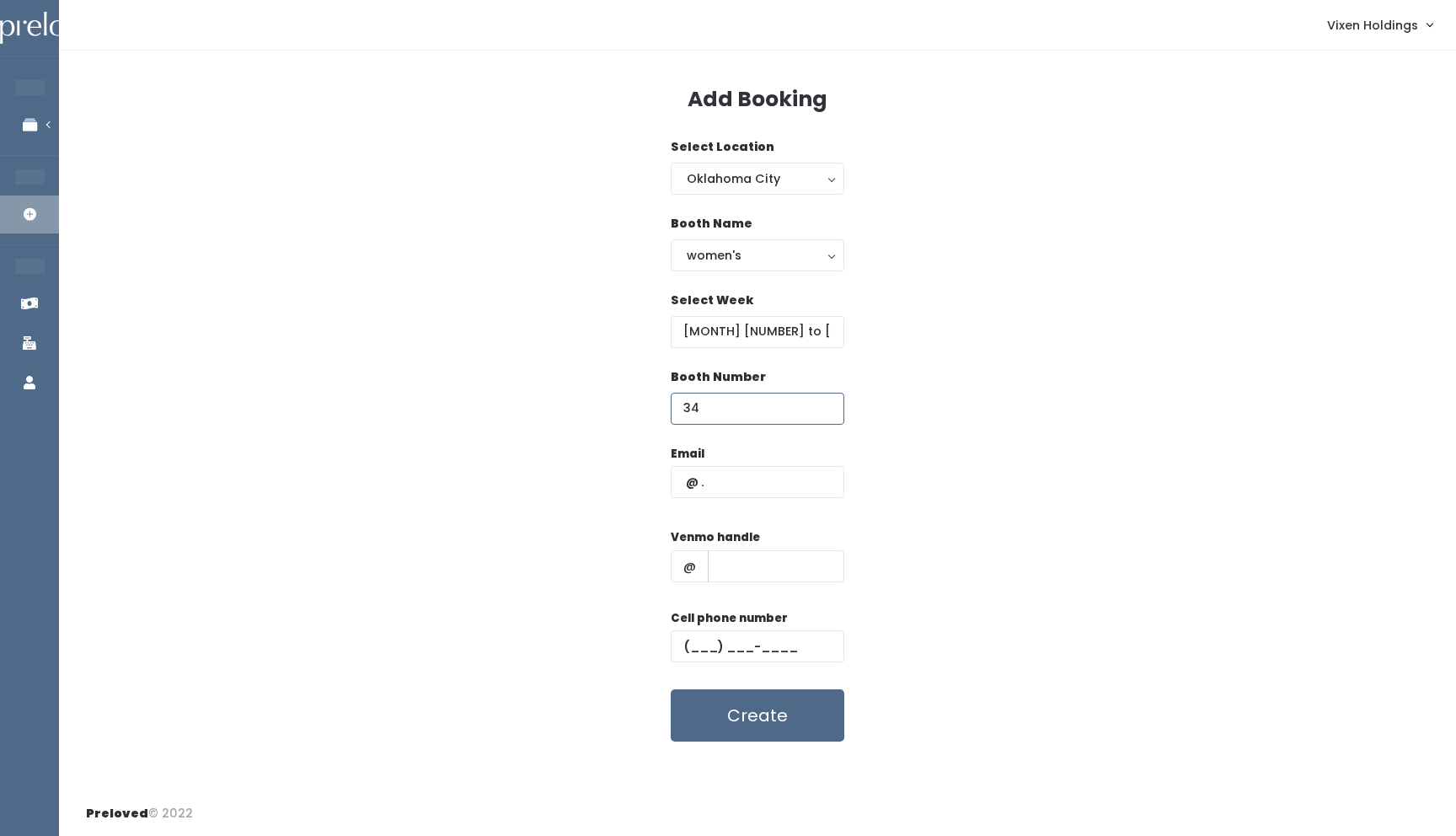 type on "34" 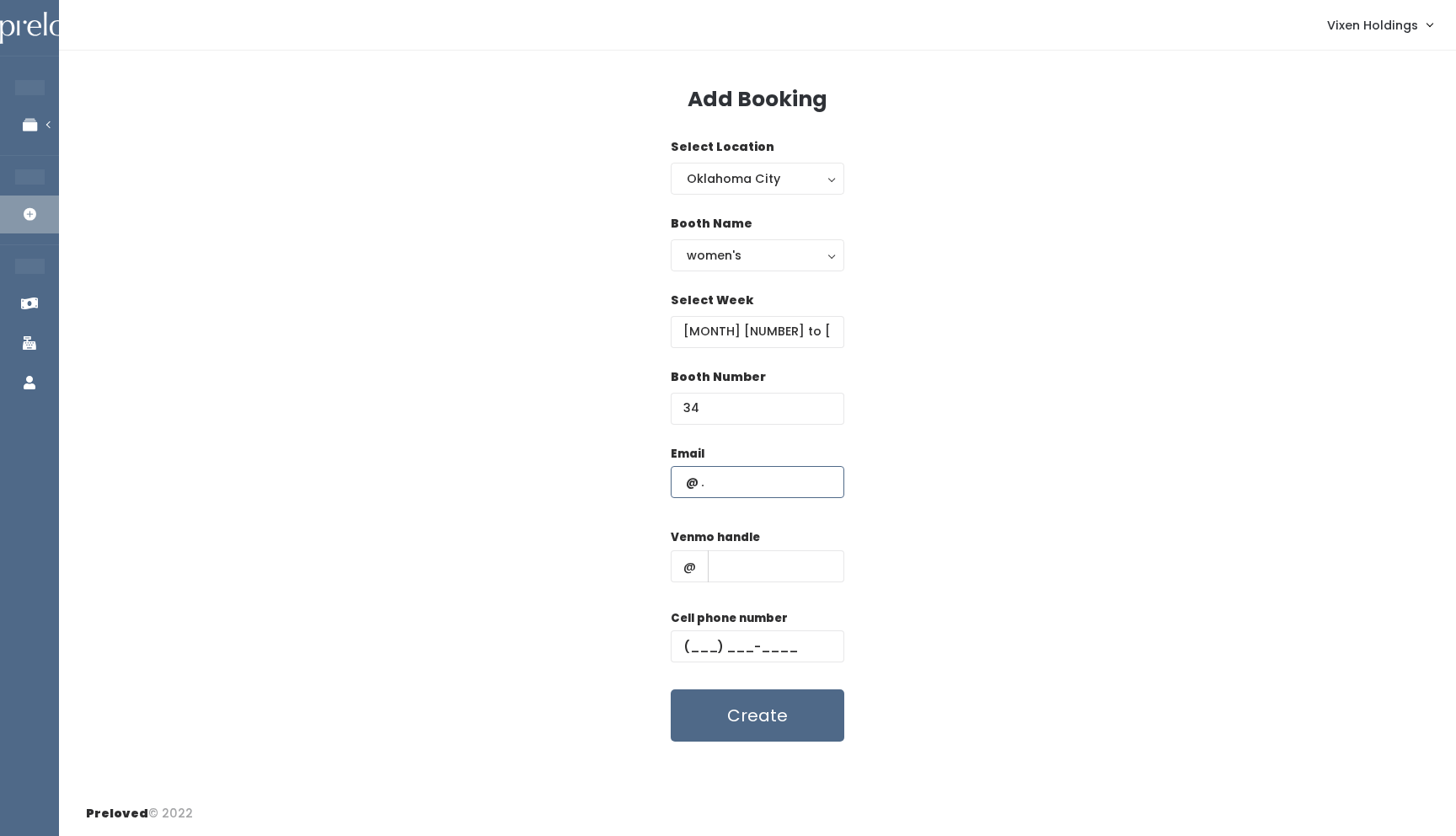 click at bounding box center [757, 482] 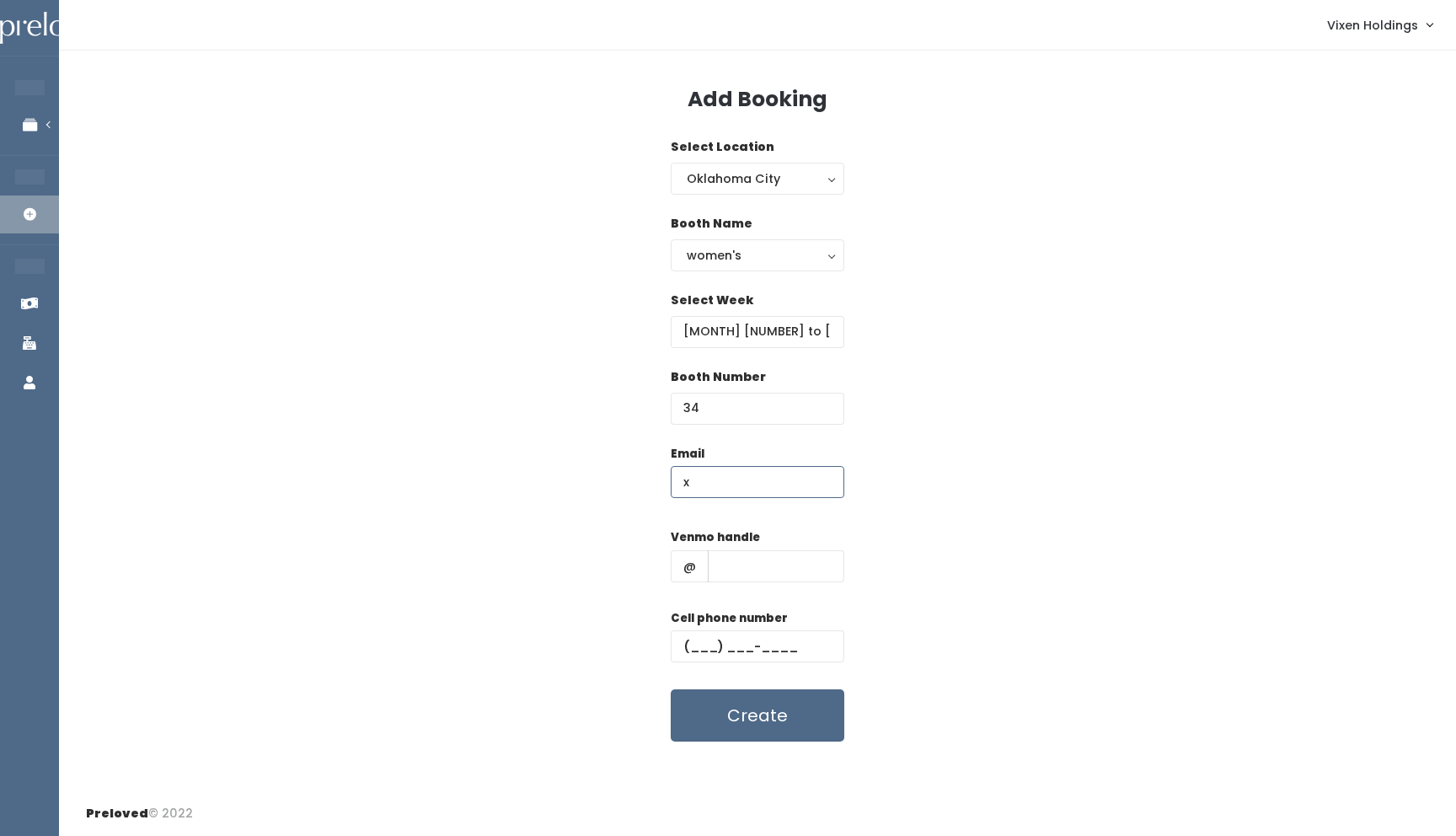 type on "x" 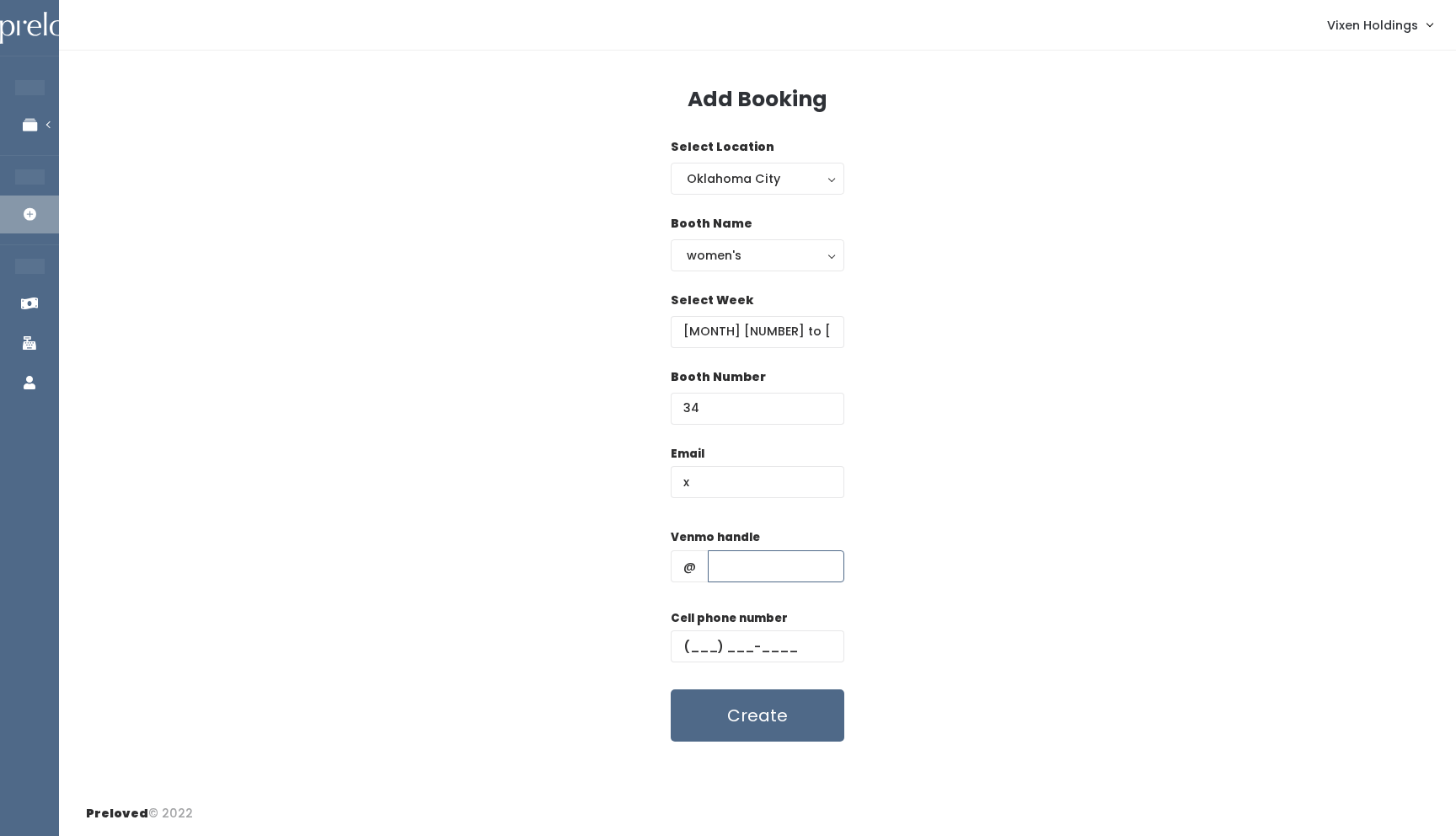 click at bounding box center (776, 566) 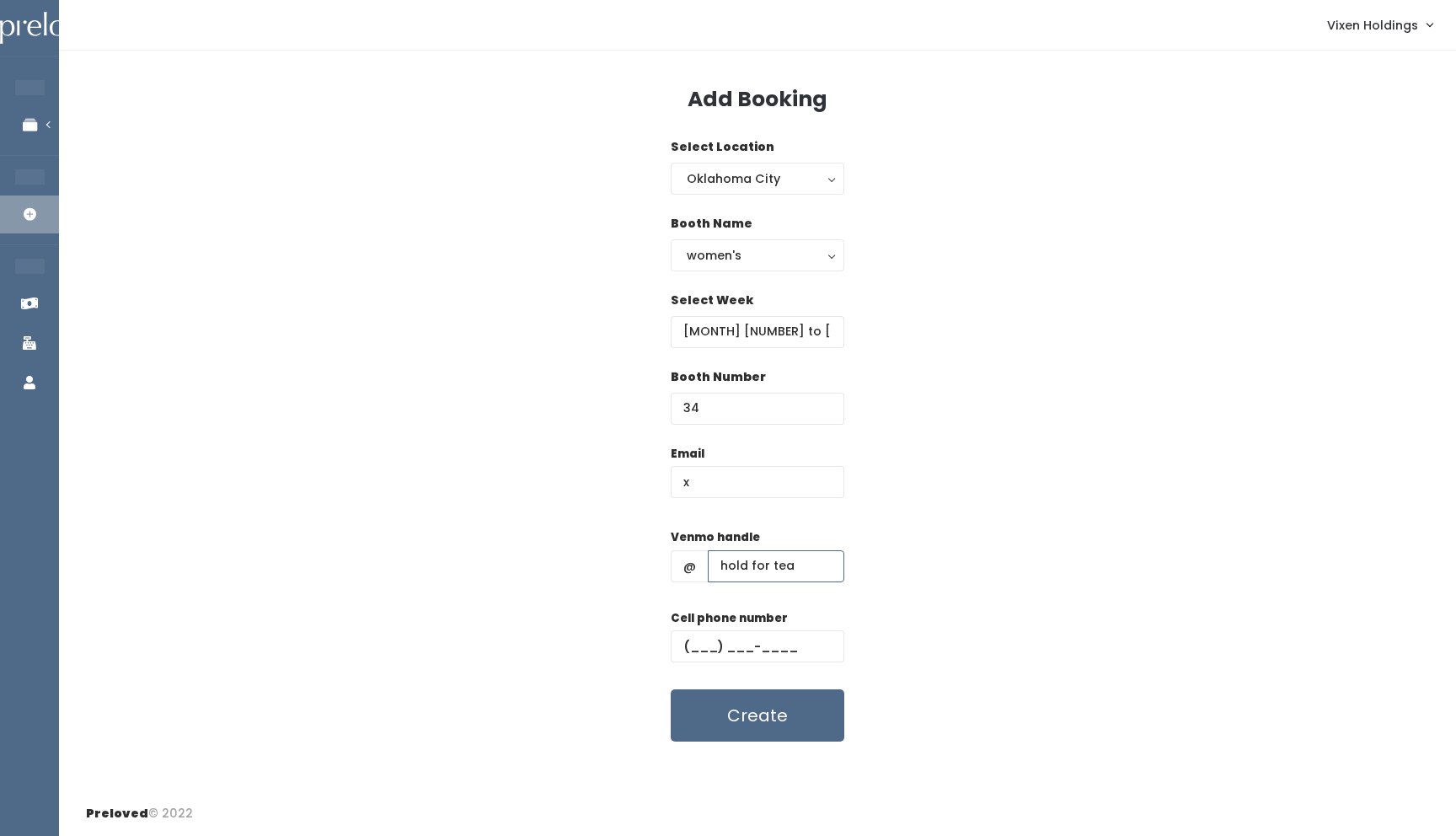 type on "hold for tea" 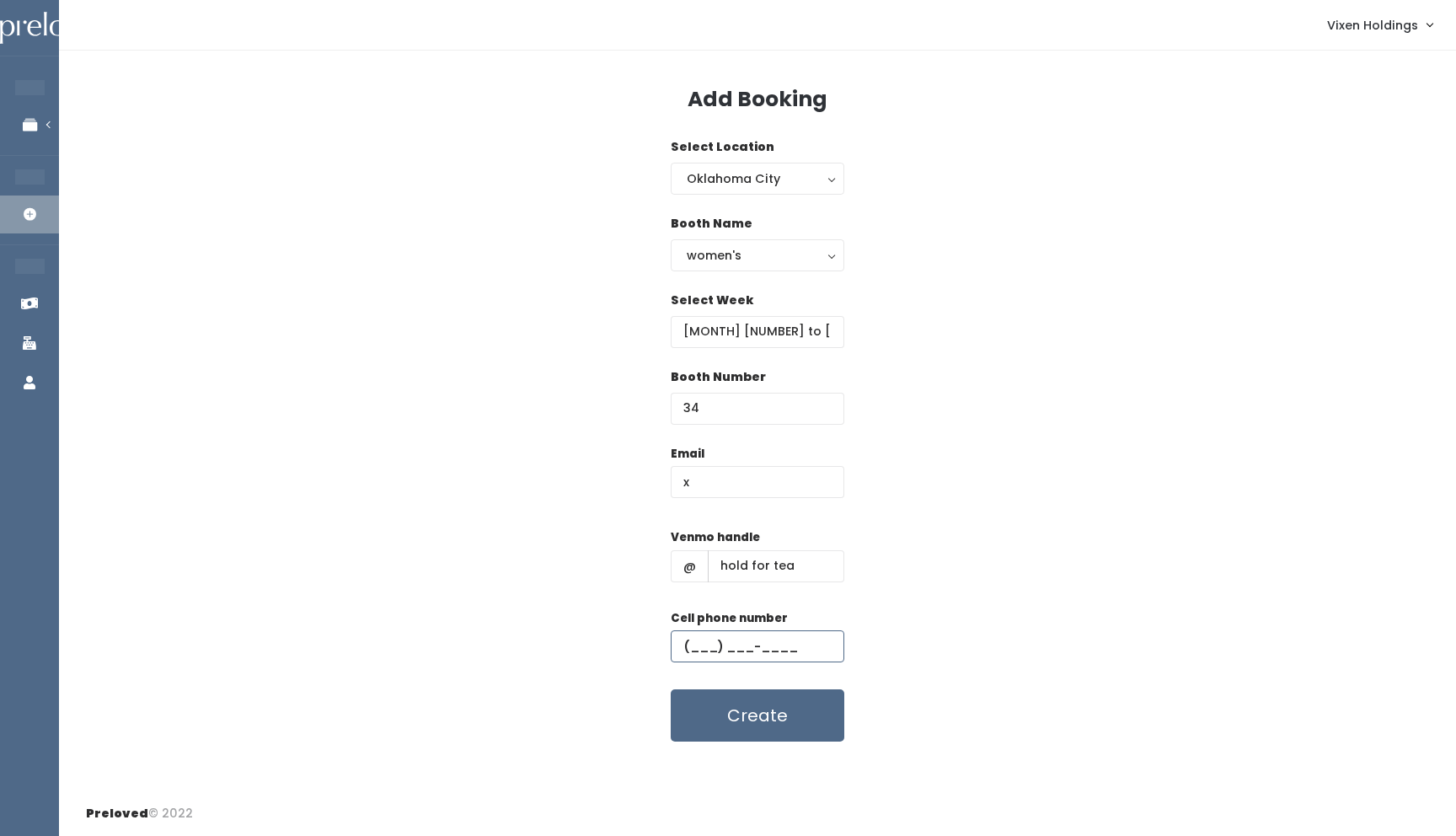 click at bounding box center [757, 646] 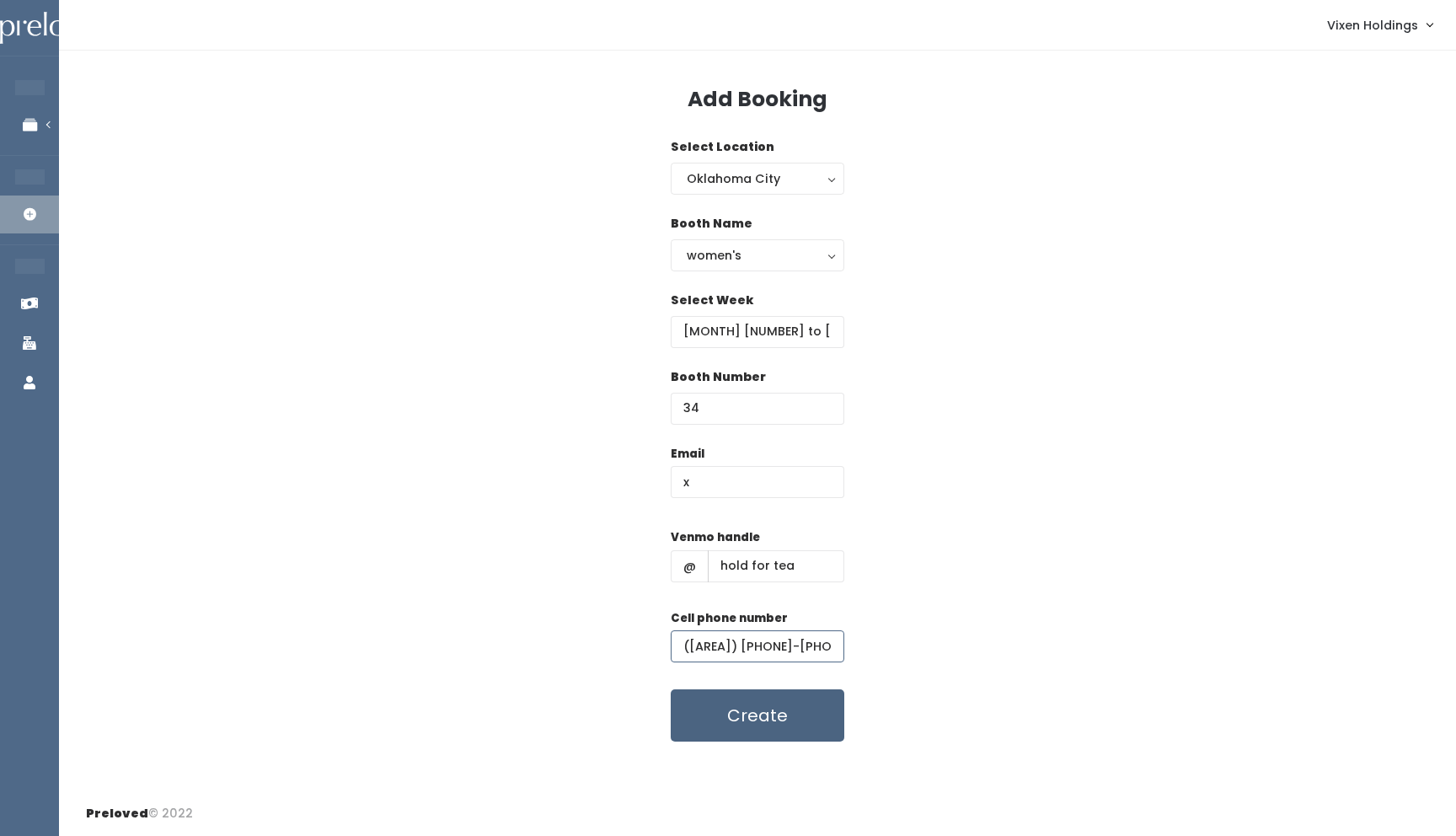 type on "[PHONE]" 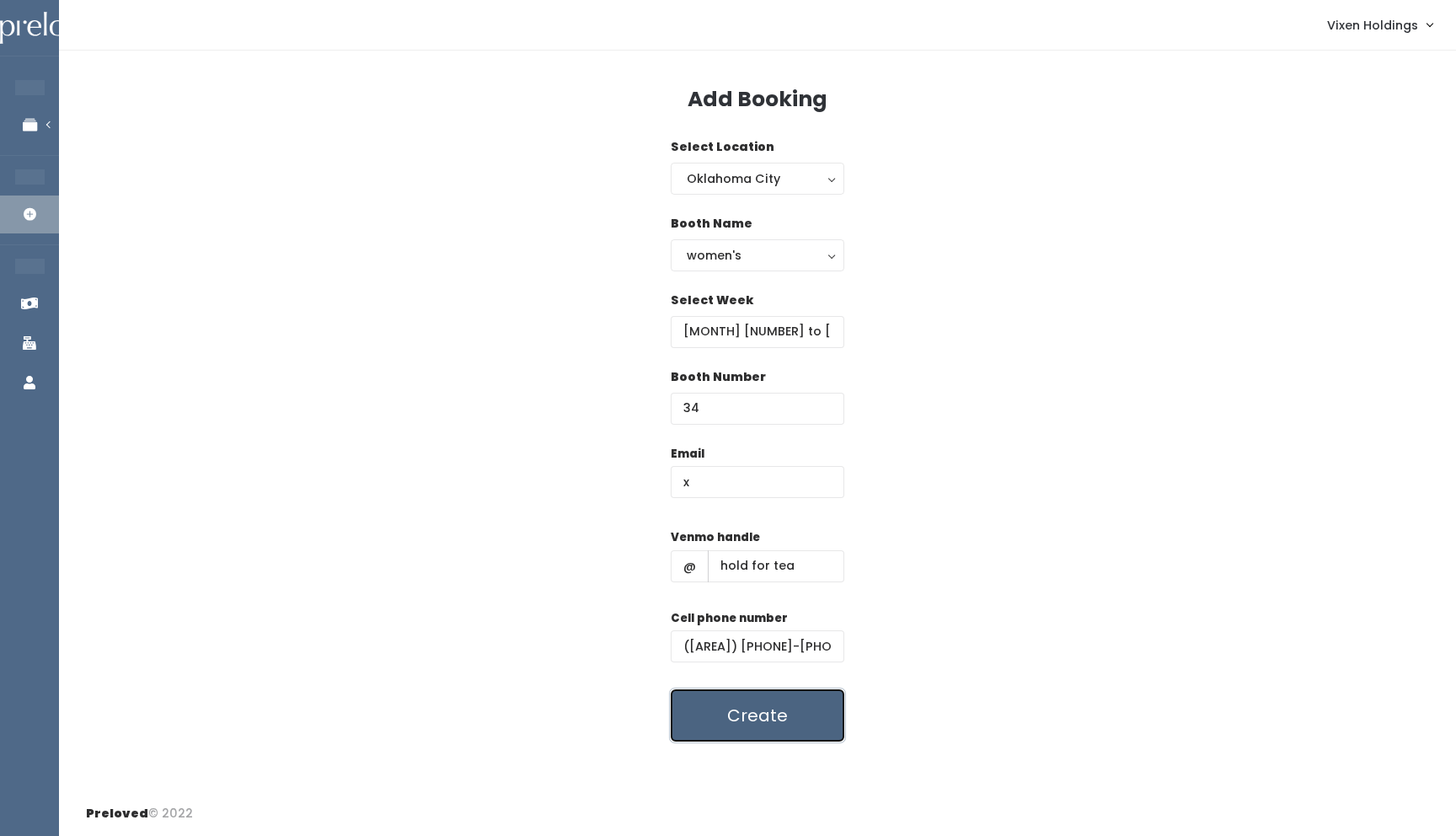 click on "Create" at bounding box center [757, 715] 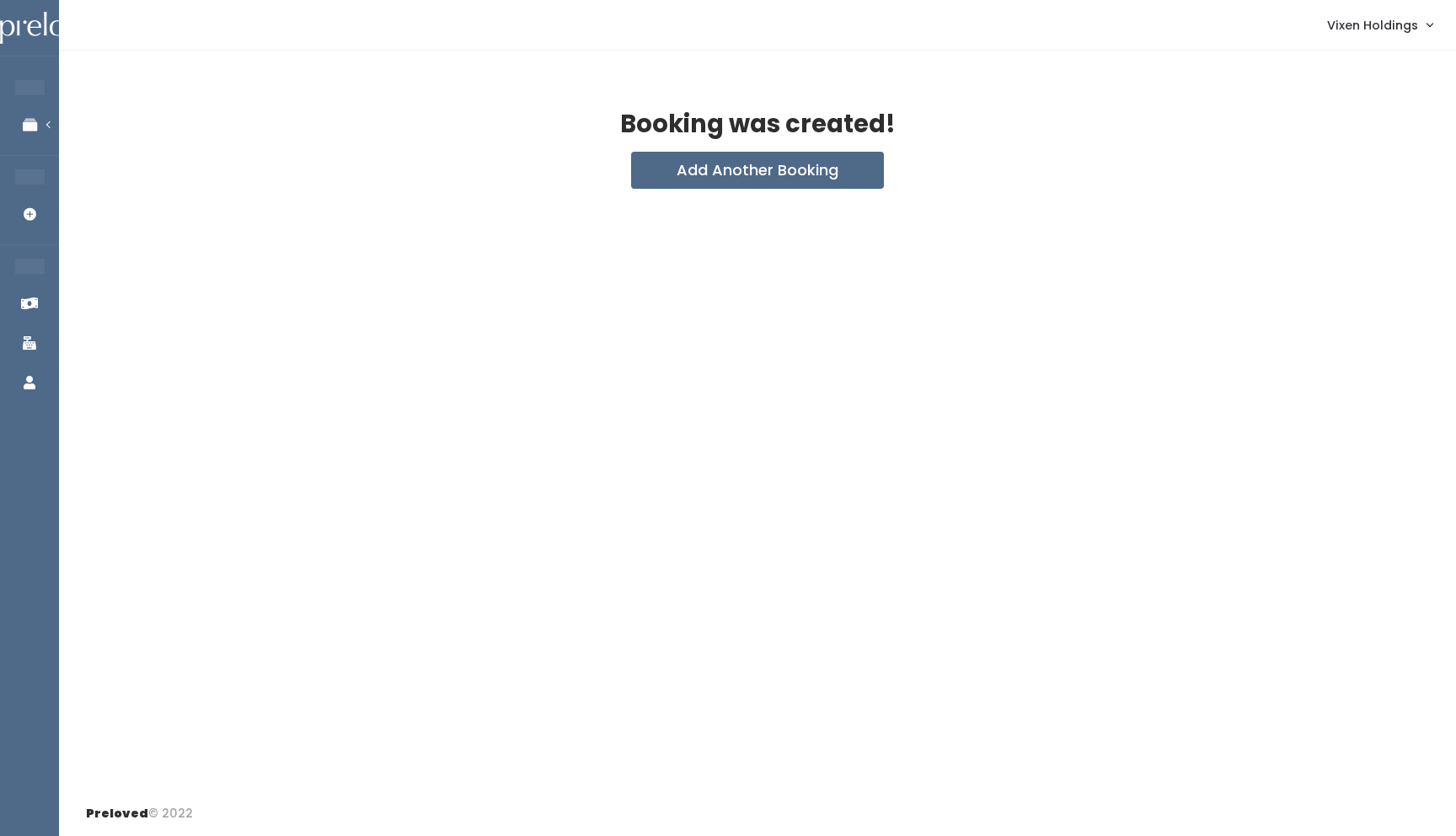 scroll, scrollTop: 0, scrollLeft: 0, axis: both 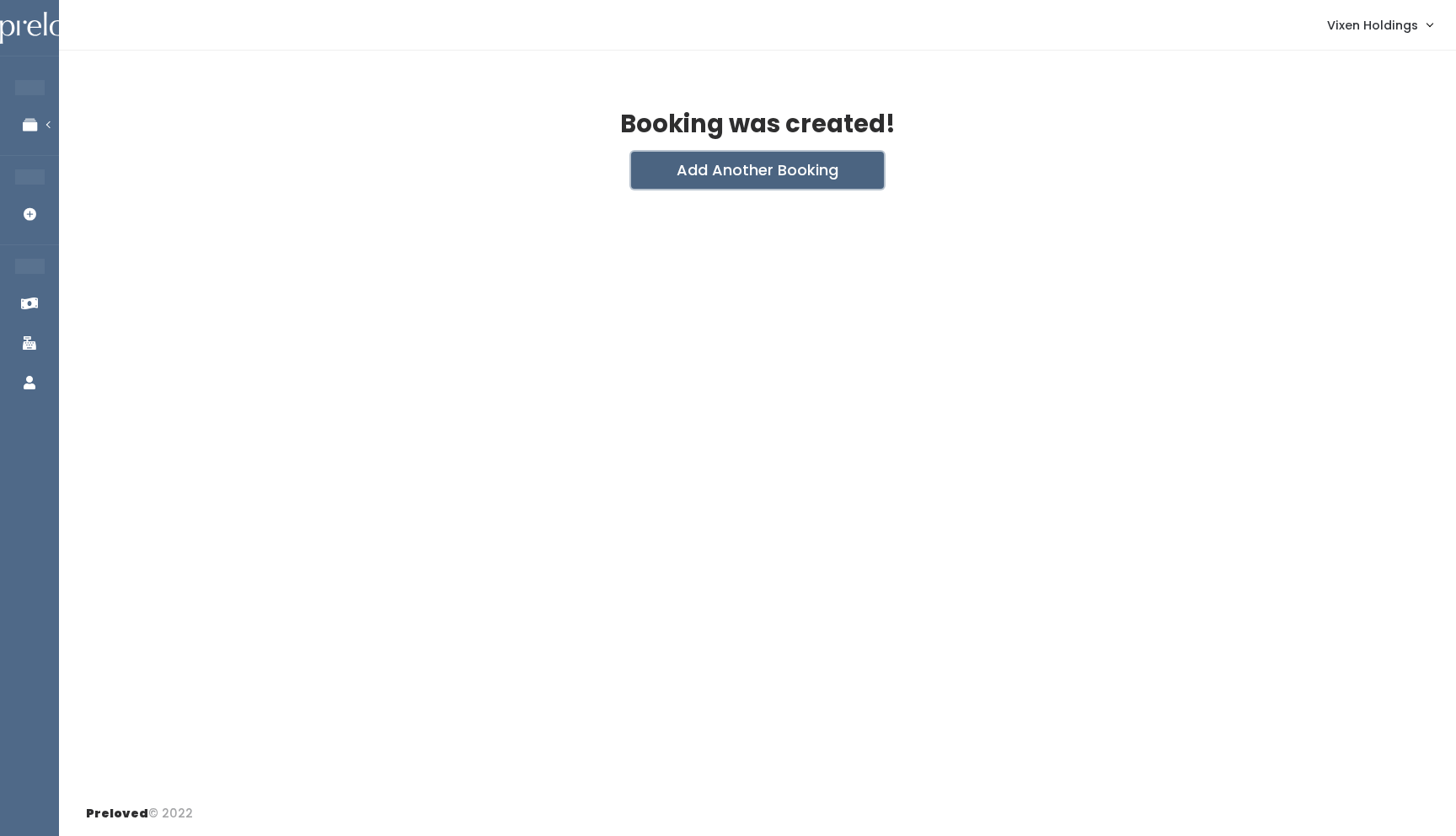 click on "Add Another Booking" at bounding box center [757, 170] 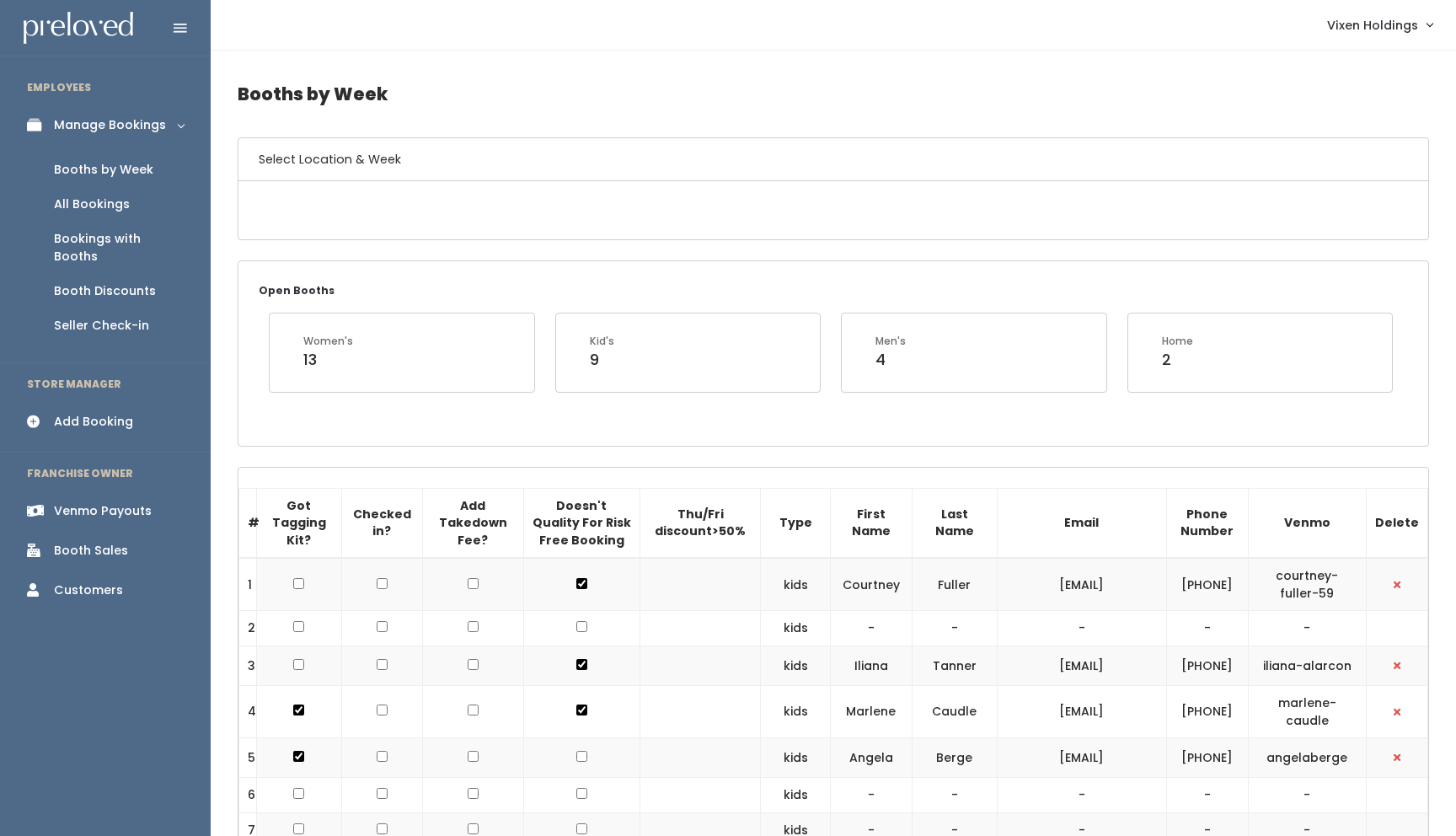 scroll, scrollTop: 0, scrollLeft: 0, axis: both 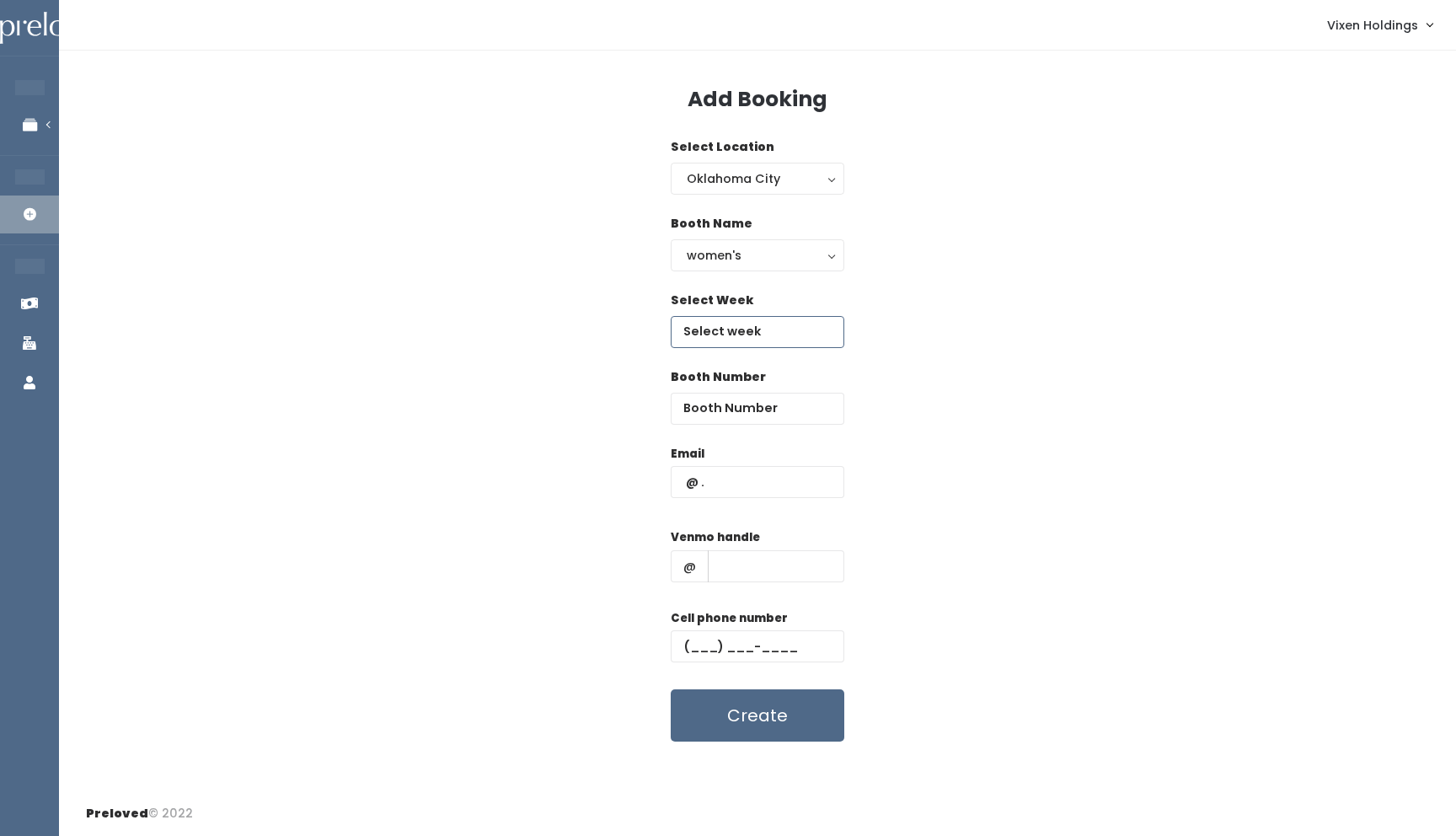 click at bounding box center [757, 332] 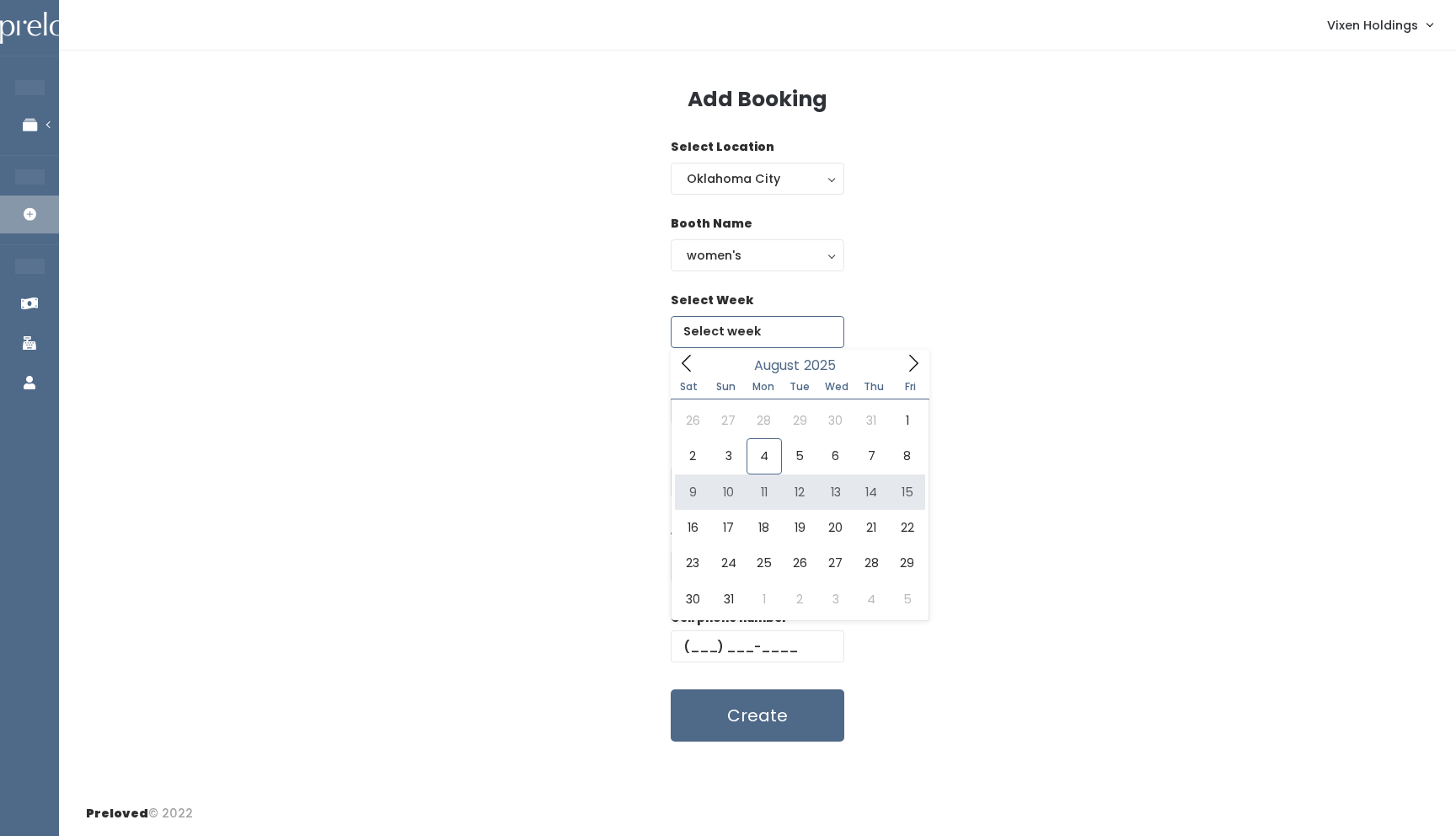 type on "August 9 to August 15" 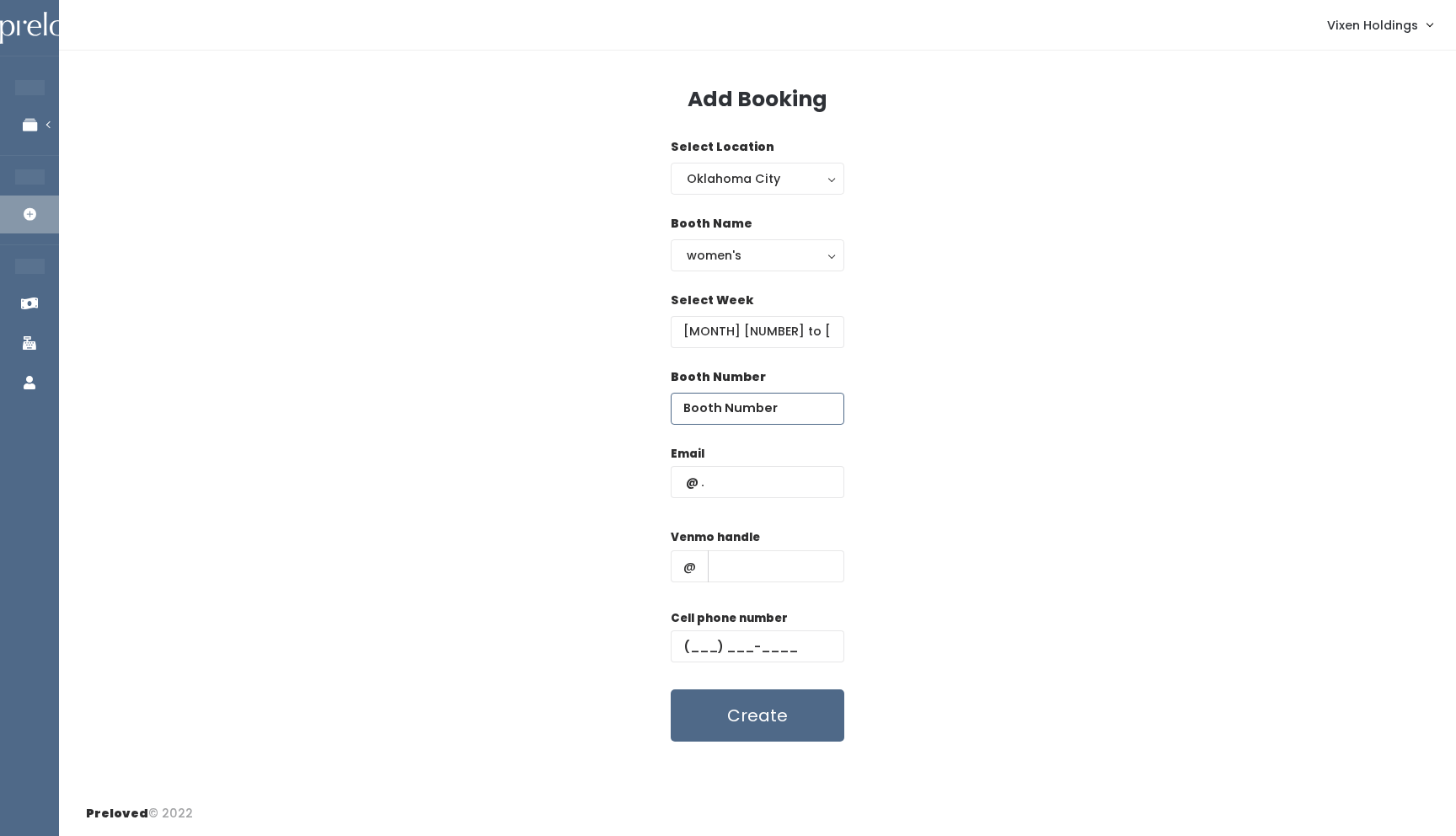 click at bounding box center [757, 409] 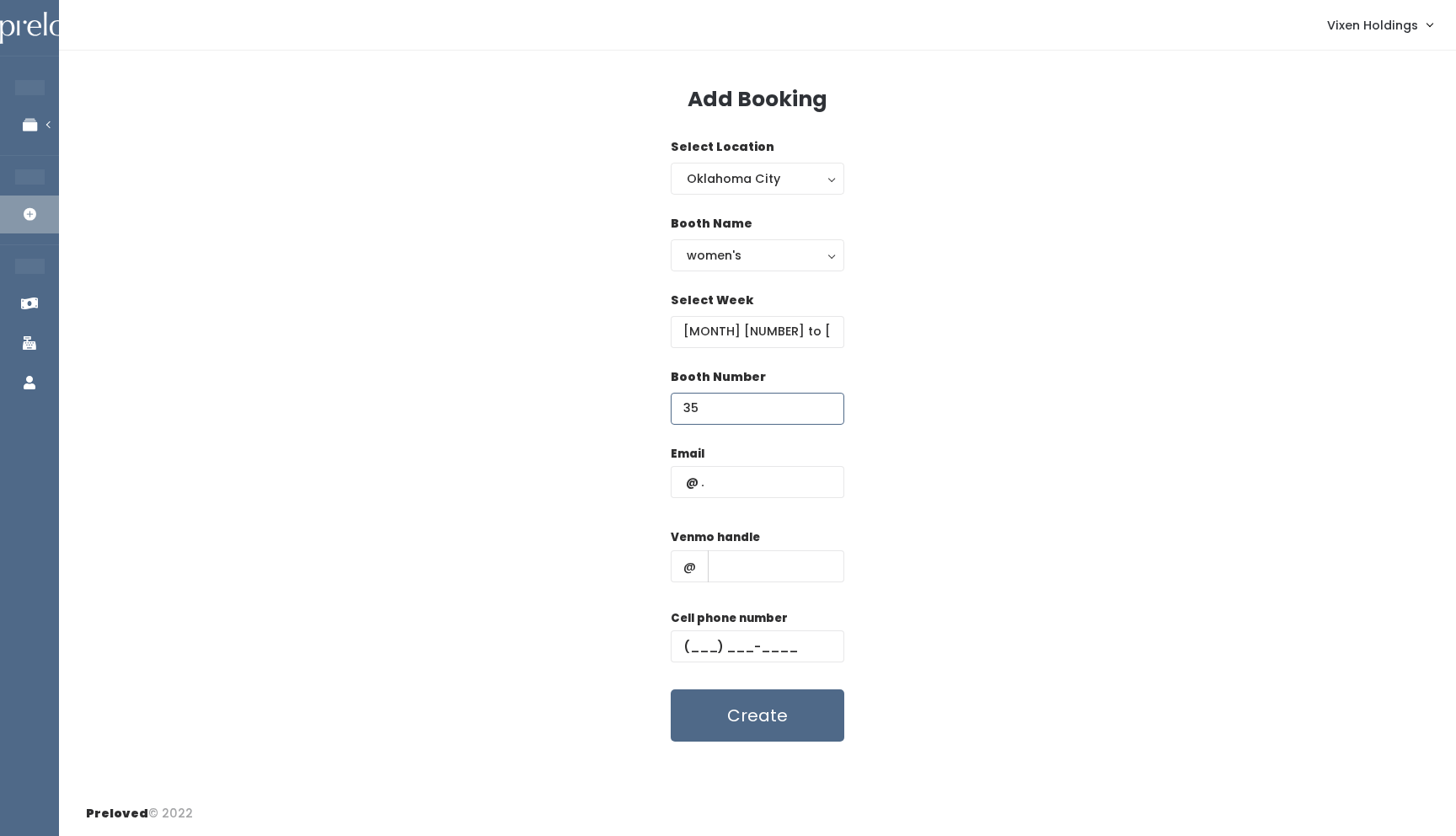 type on "35" 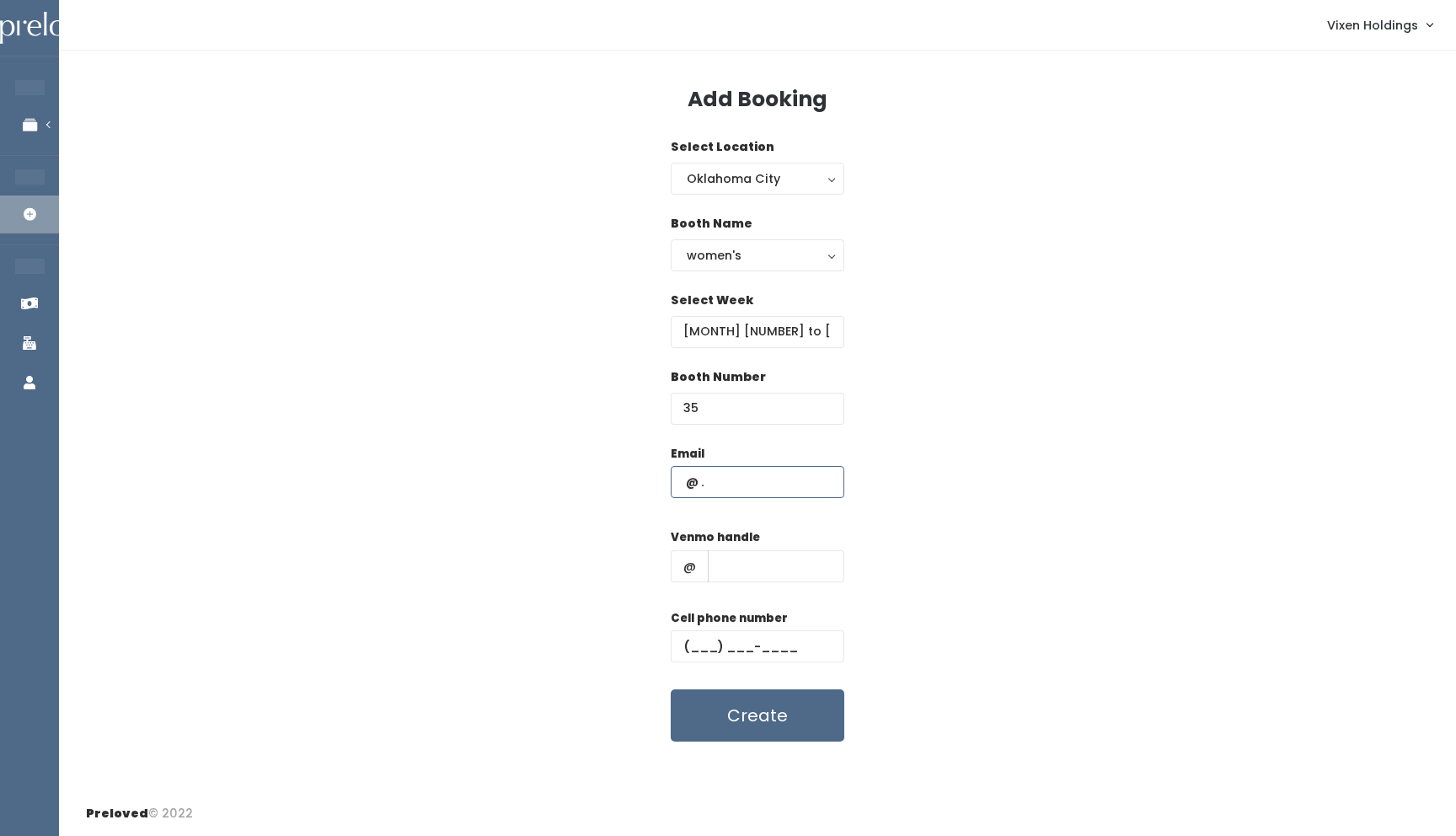 click at bounding box center (757, 482) 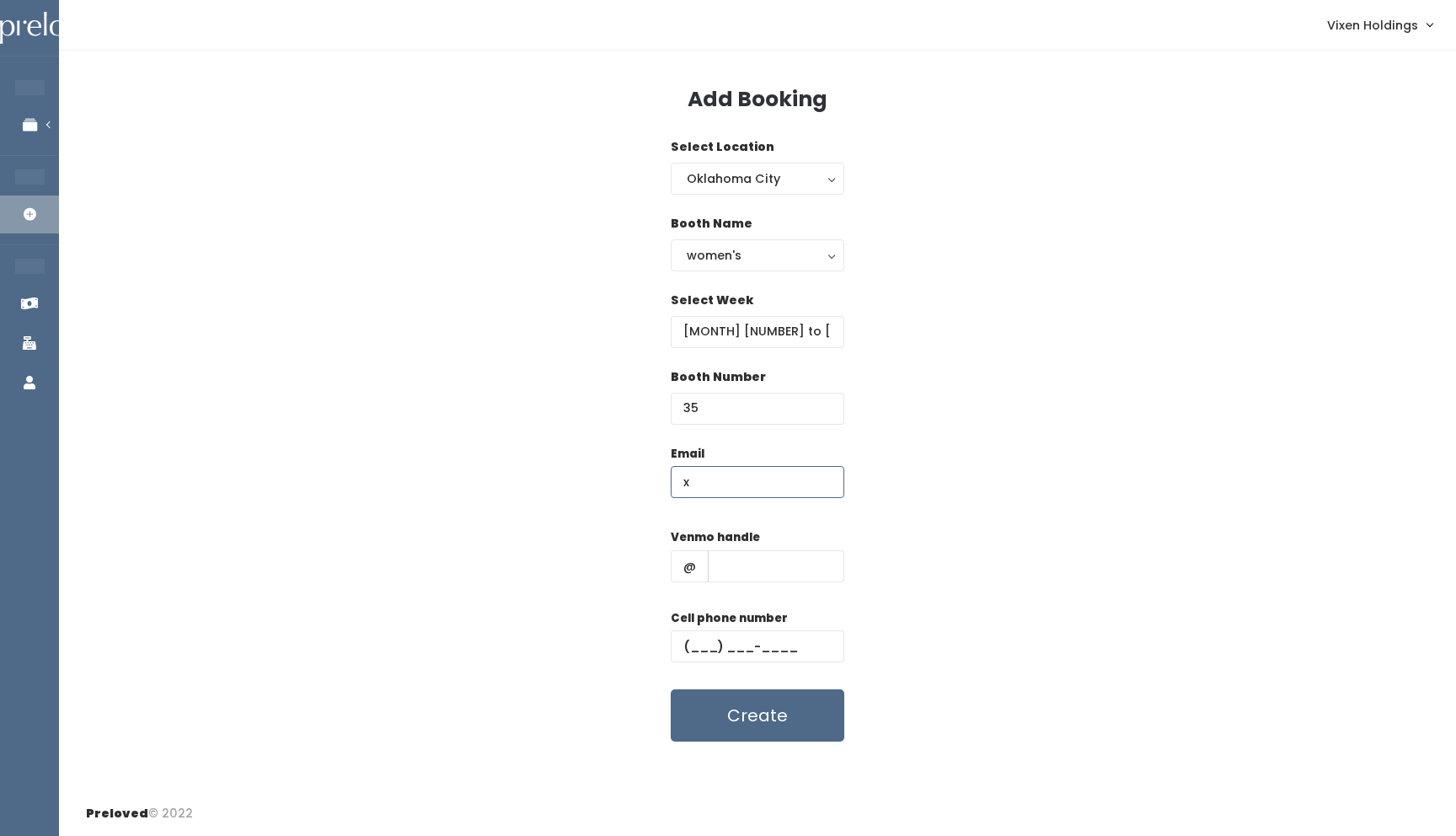 type on "x" 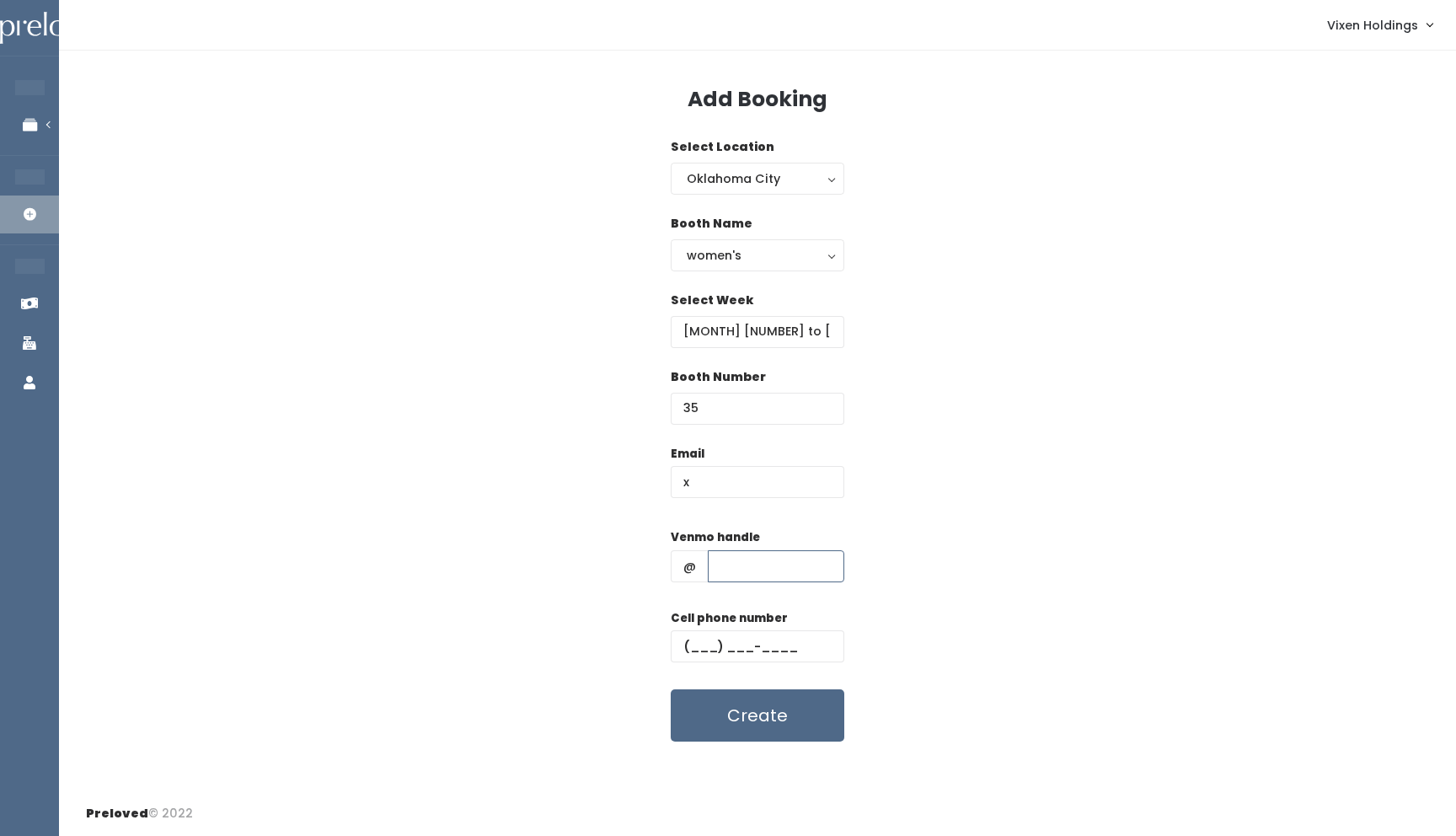 click at bounding box center [776, 566] 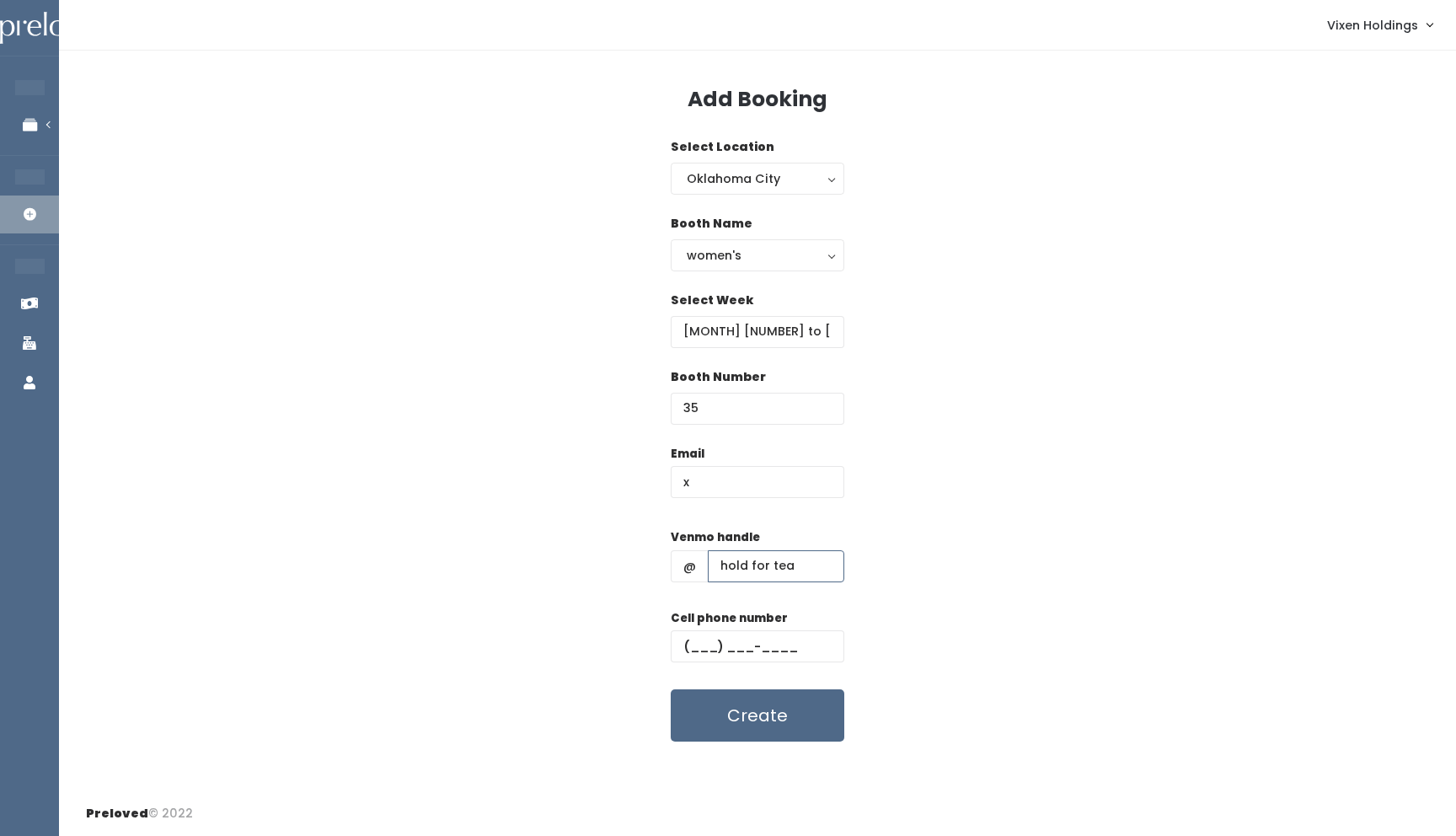 type on "hold for tea" 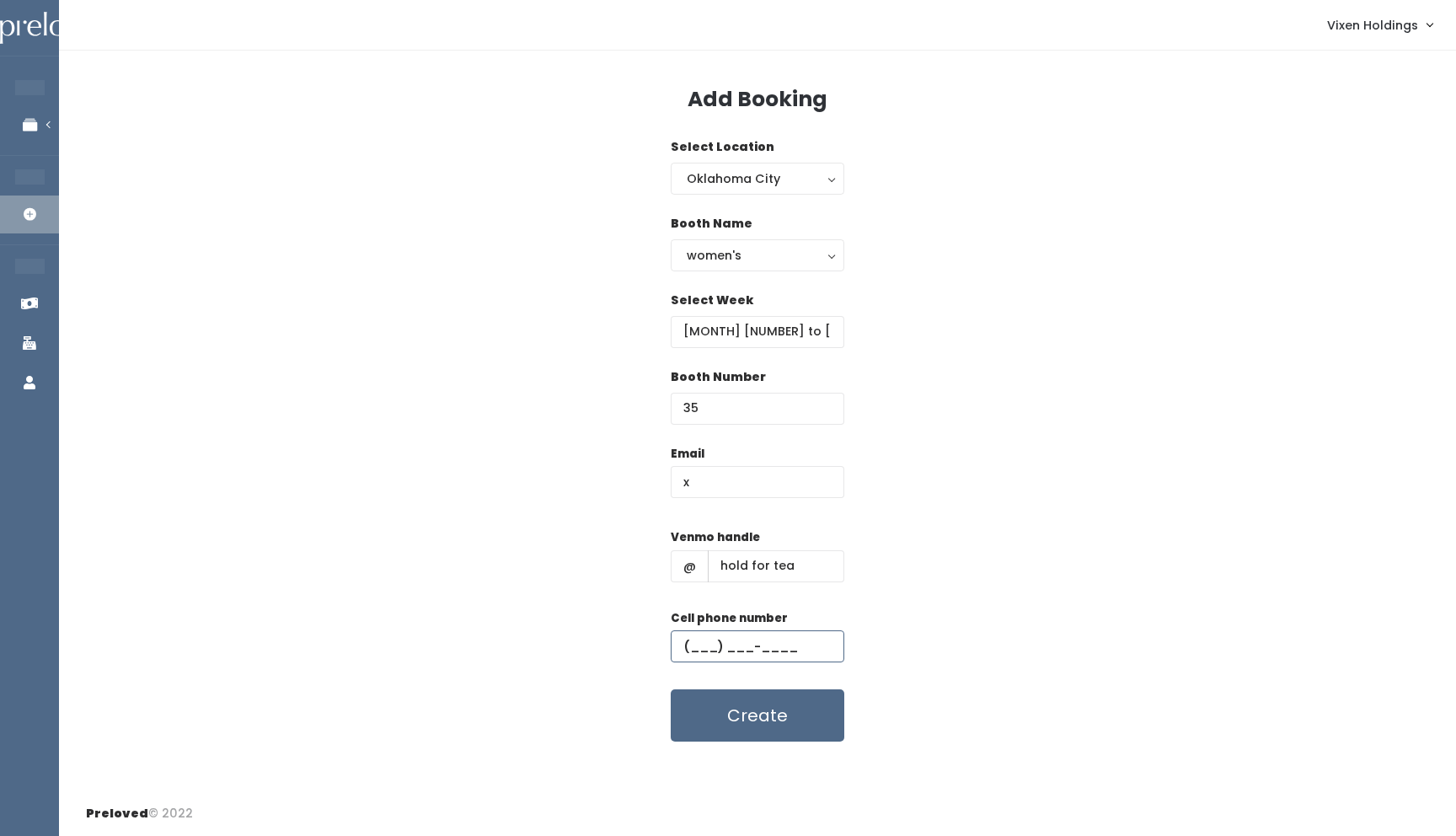 click at bounding box center (757, 646) 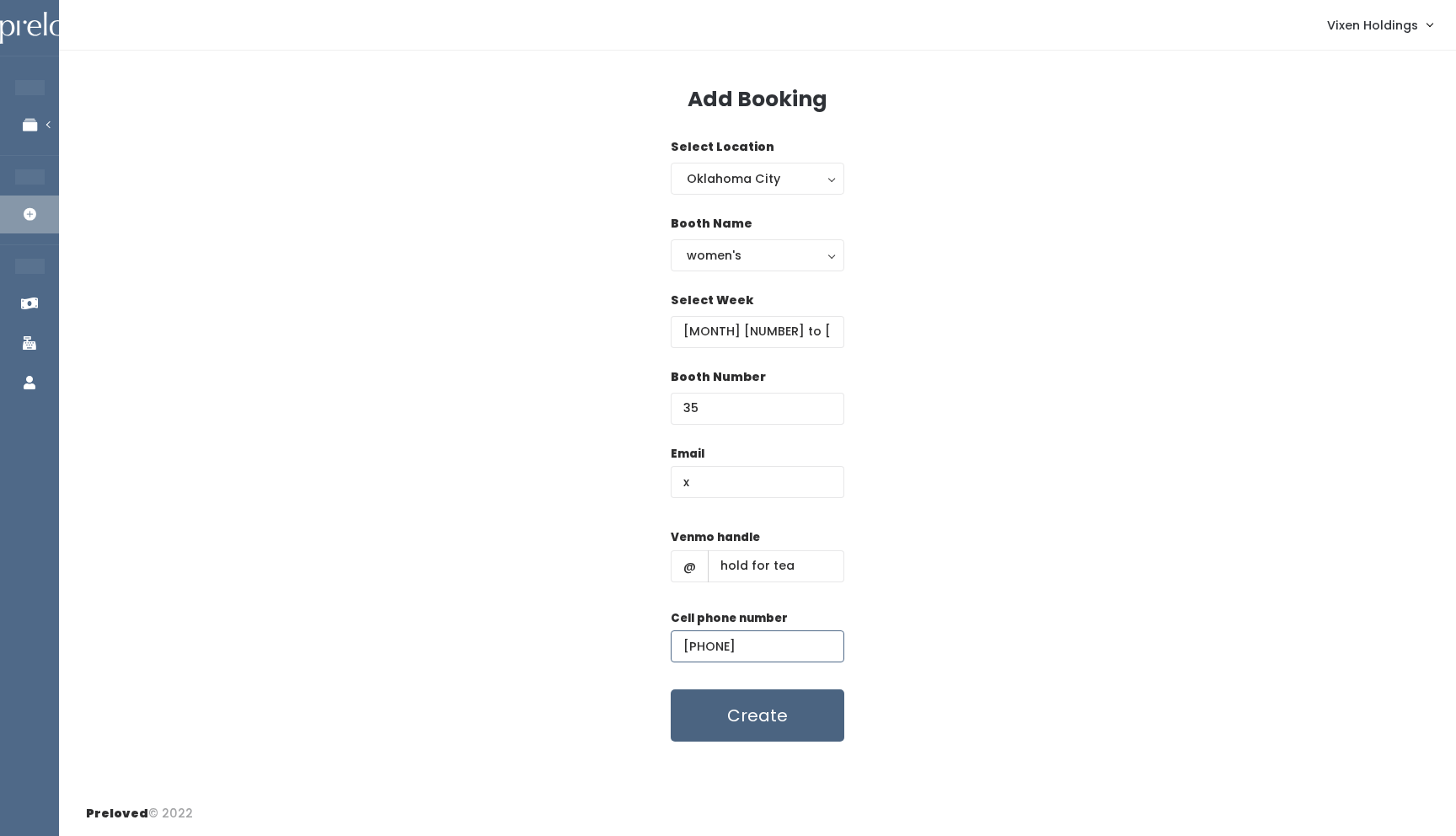 type on "([AREA]) [EXCHANGE]-[LINE]" 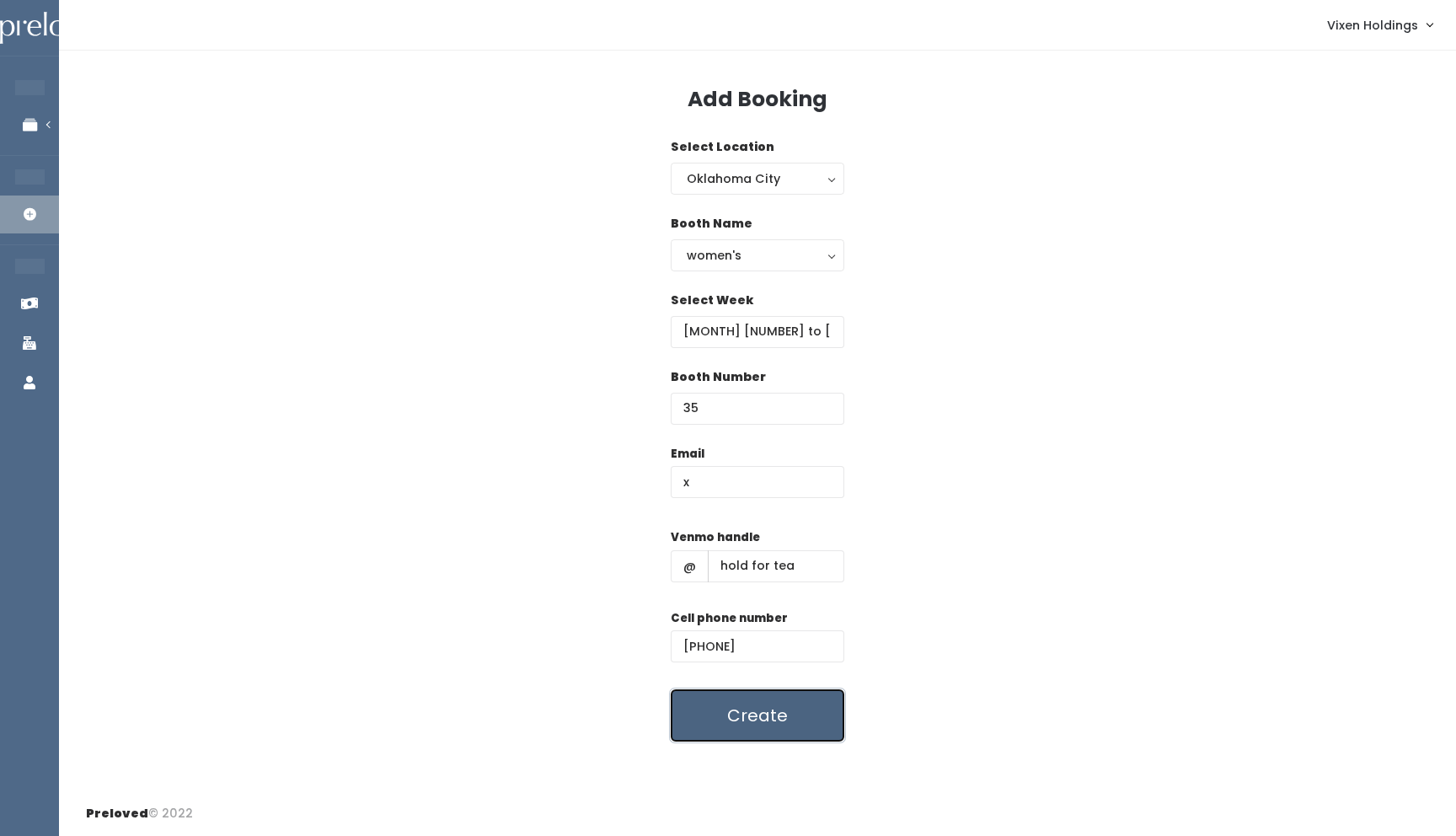click on "Create" at bounding box center [757, 715] 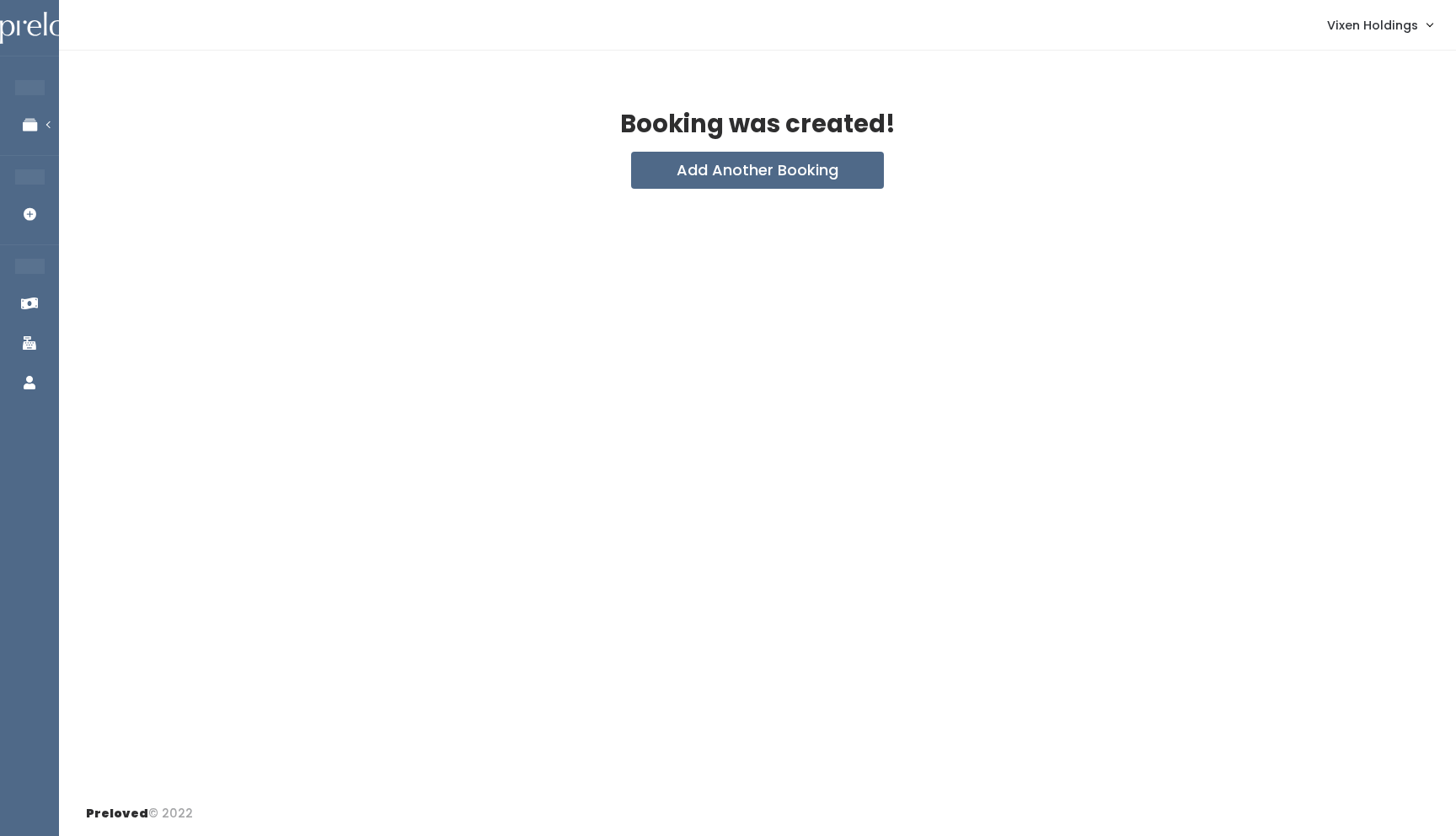 scroll, scrollTop: 0, scrollLeft: 0, axis: both 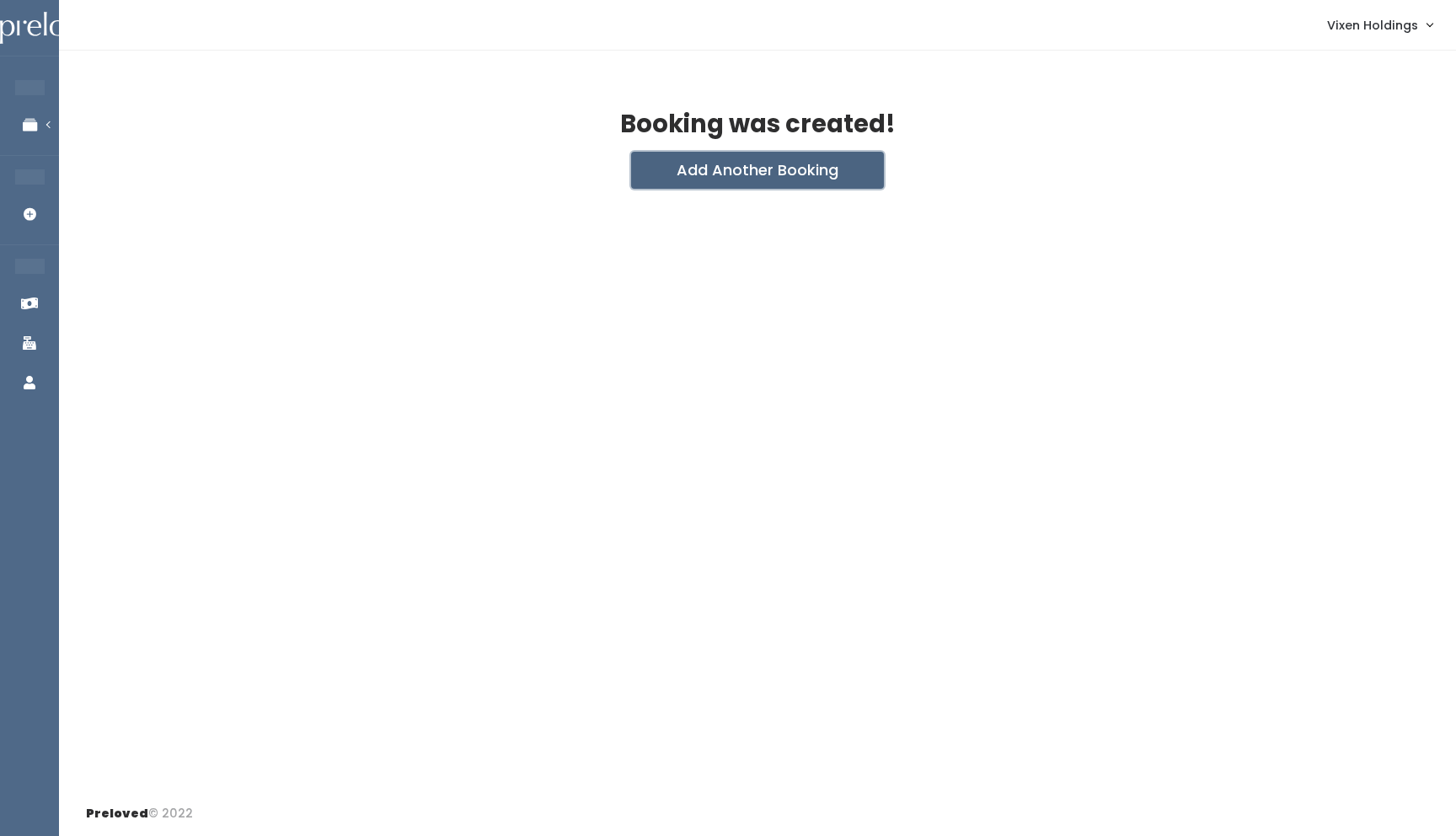 click on "Add Another Booking" at bounding box center [757, 170] 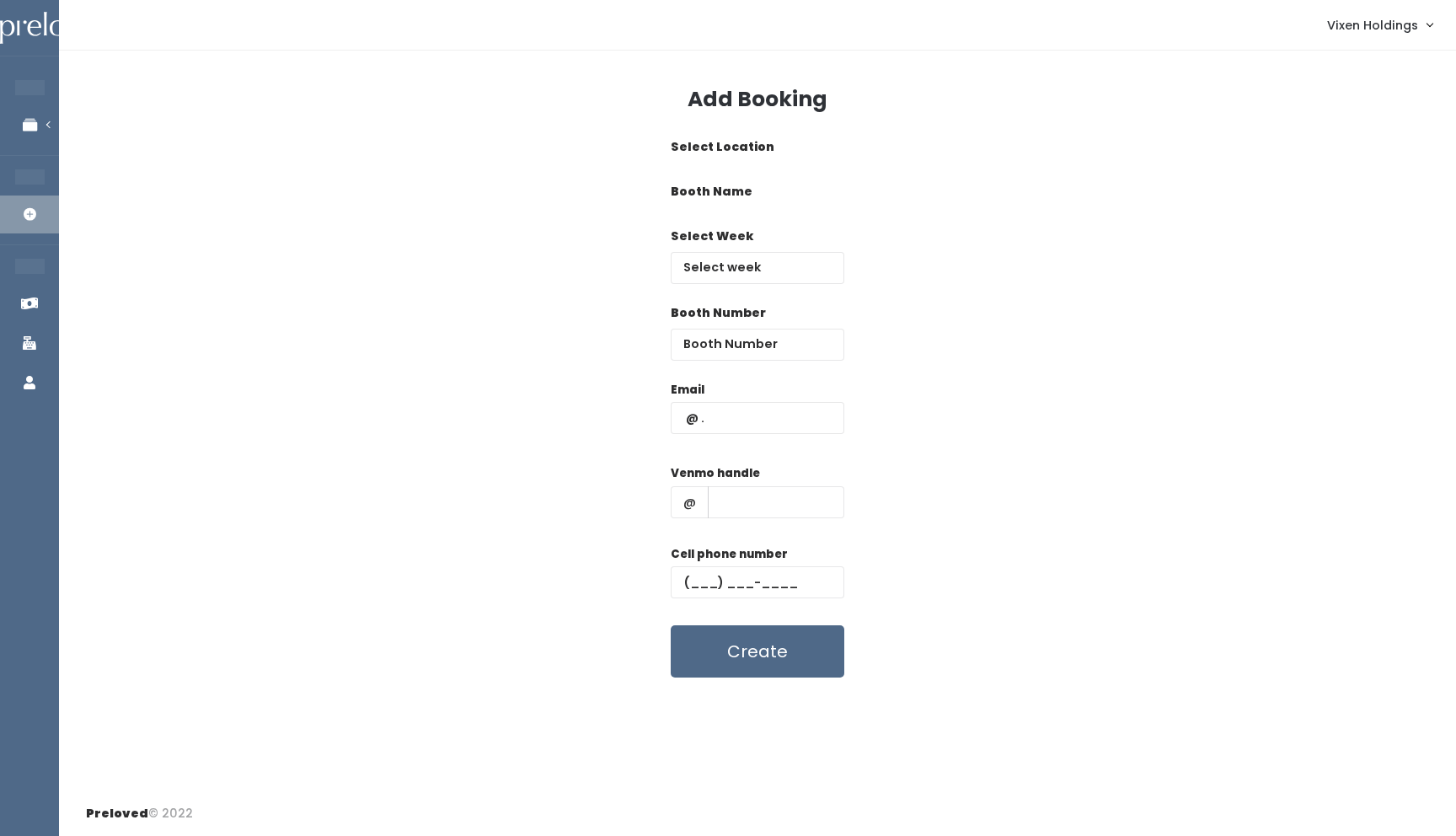 scroll, scrollTop: 0, scrollLeft: 0, axis: both 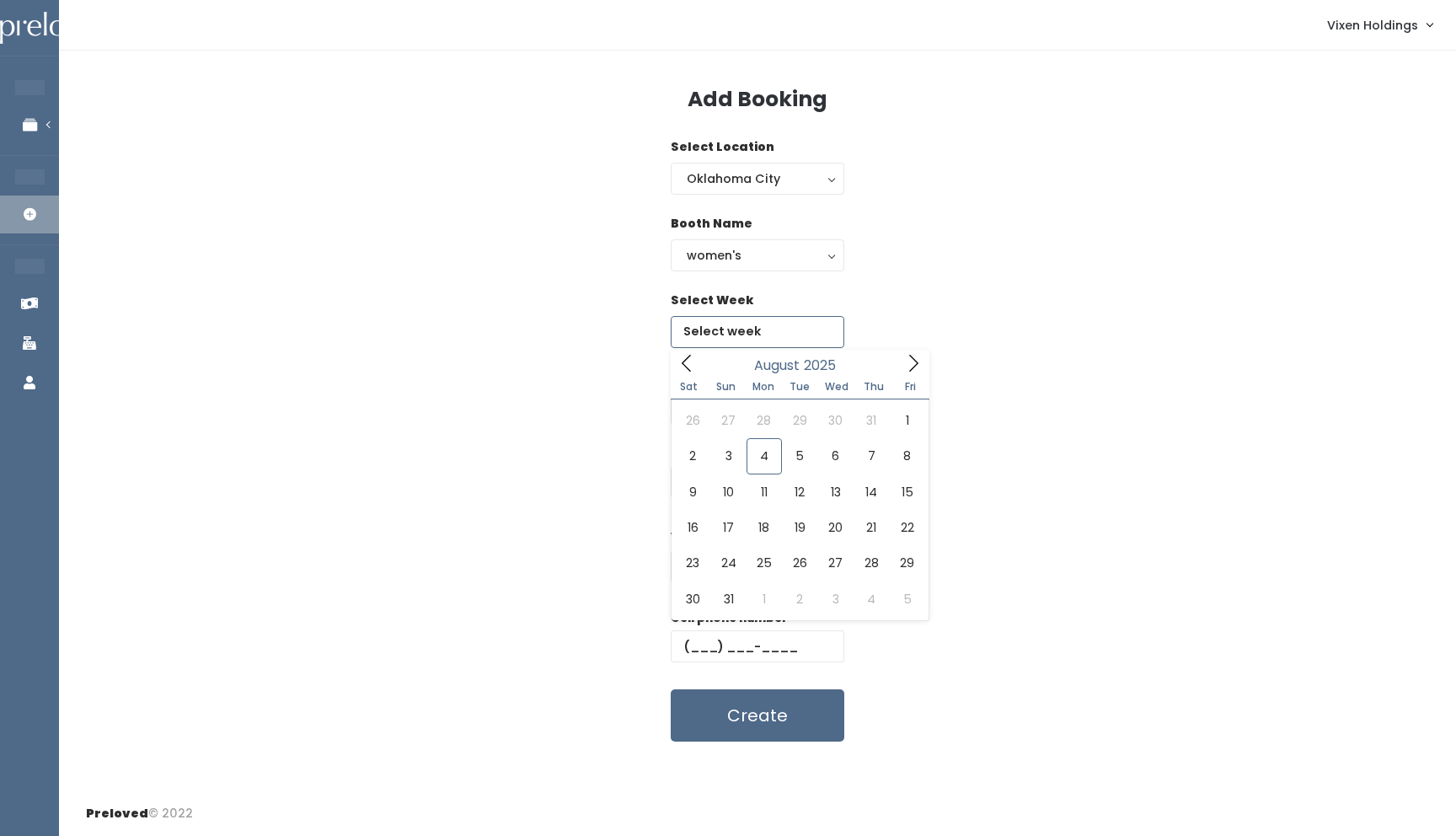 click on "EMPLOYEES
Manage Bookings
Booths by Week
All Bookings
Bookings with Booths
Booth Discounts
Seller Check-in
STORE MANAGER
Add Booking
FRANCHISE OWNER
Venmo Payouts
Booth Sales
Customers" at bounding box center [728, 418] 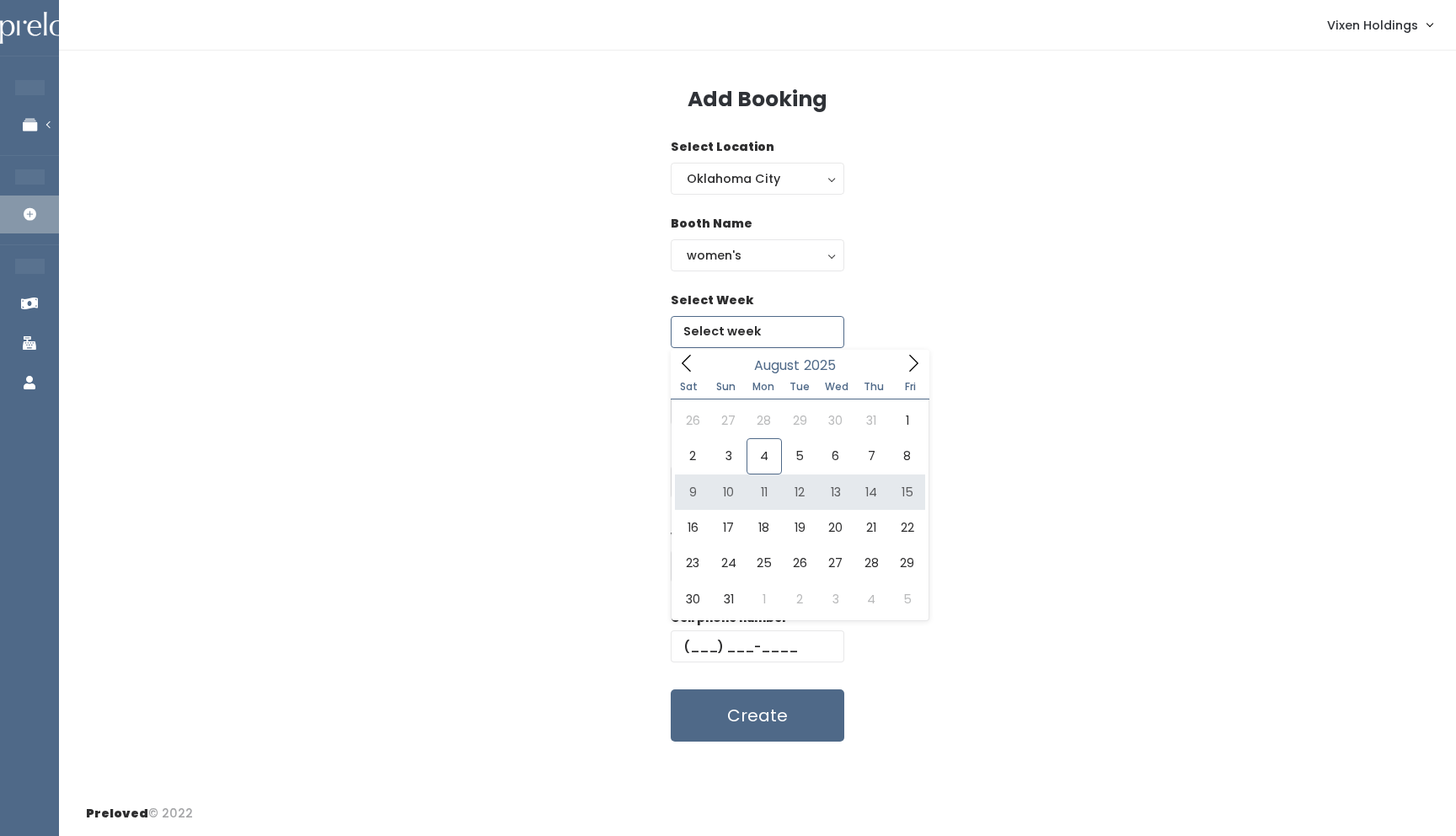 type on "August 9 to August 15" 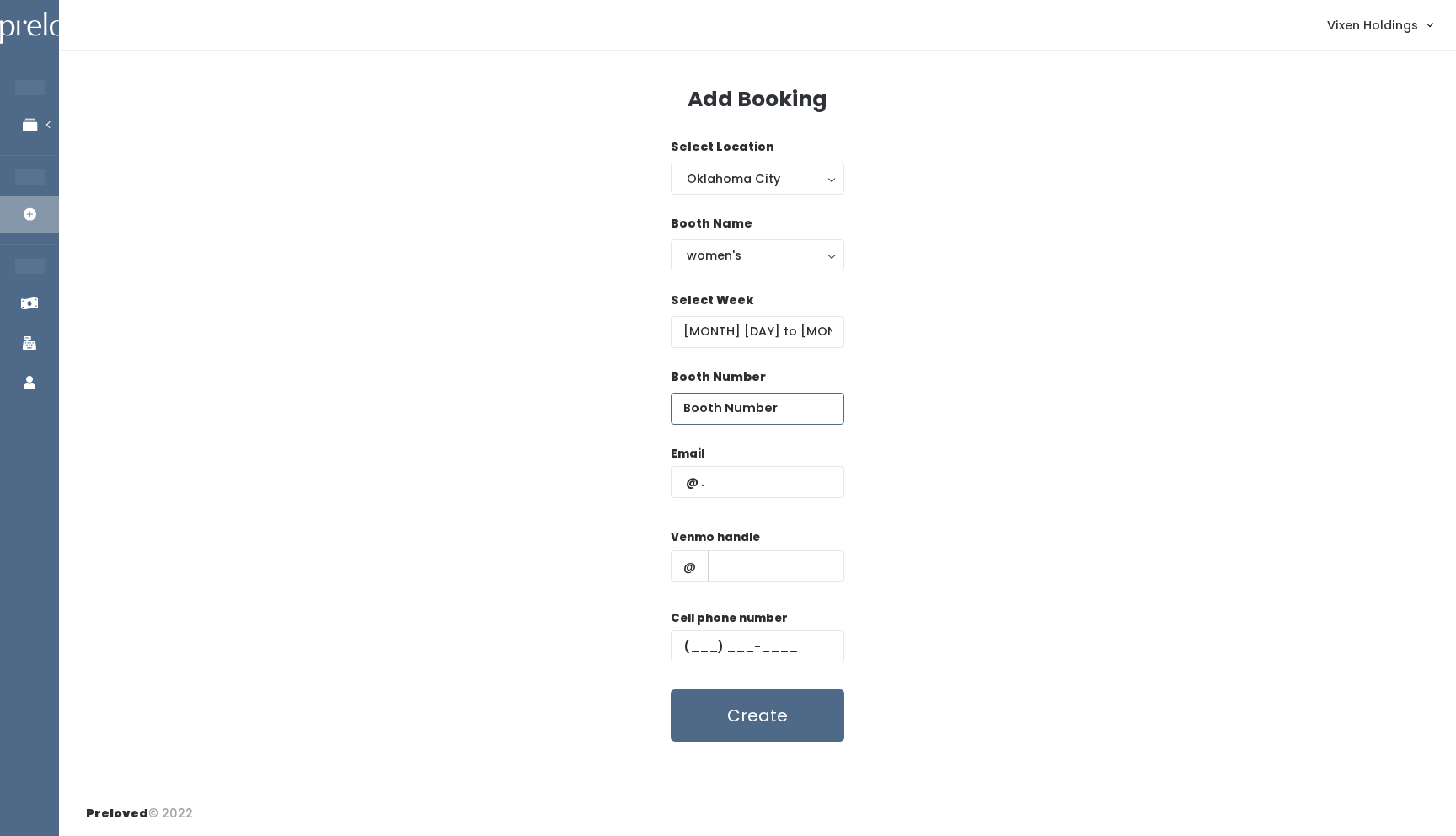 click at bounding box center (757, 409) 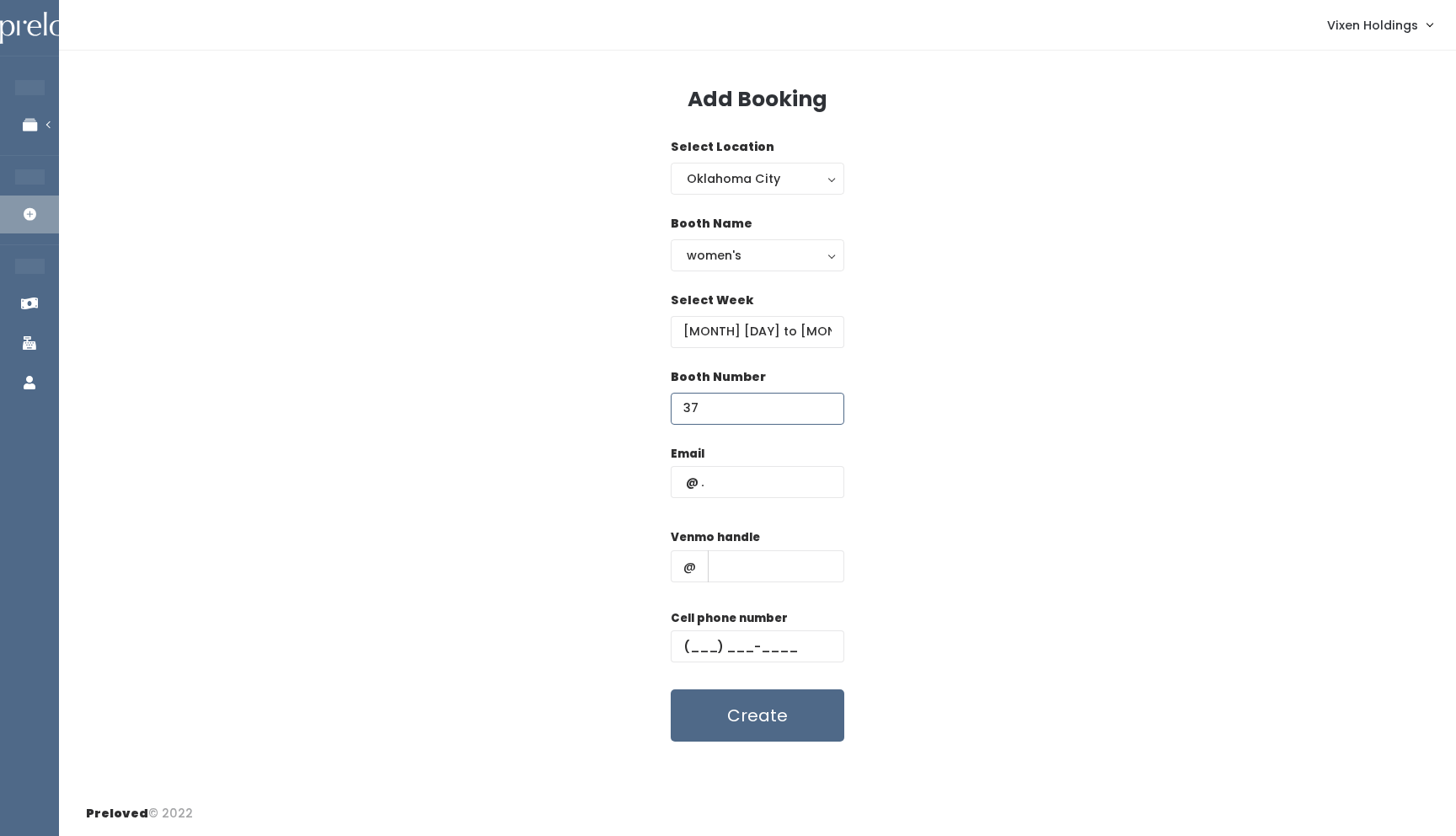 type on "37" 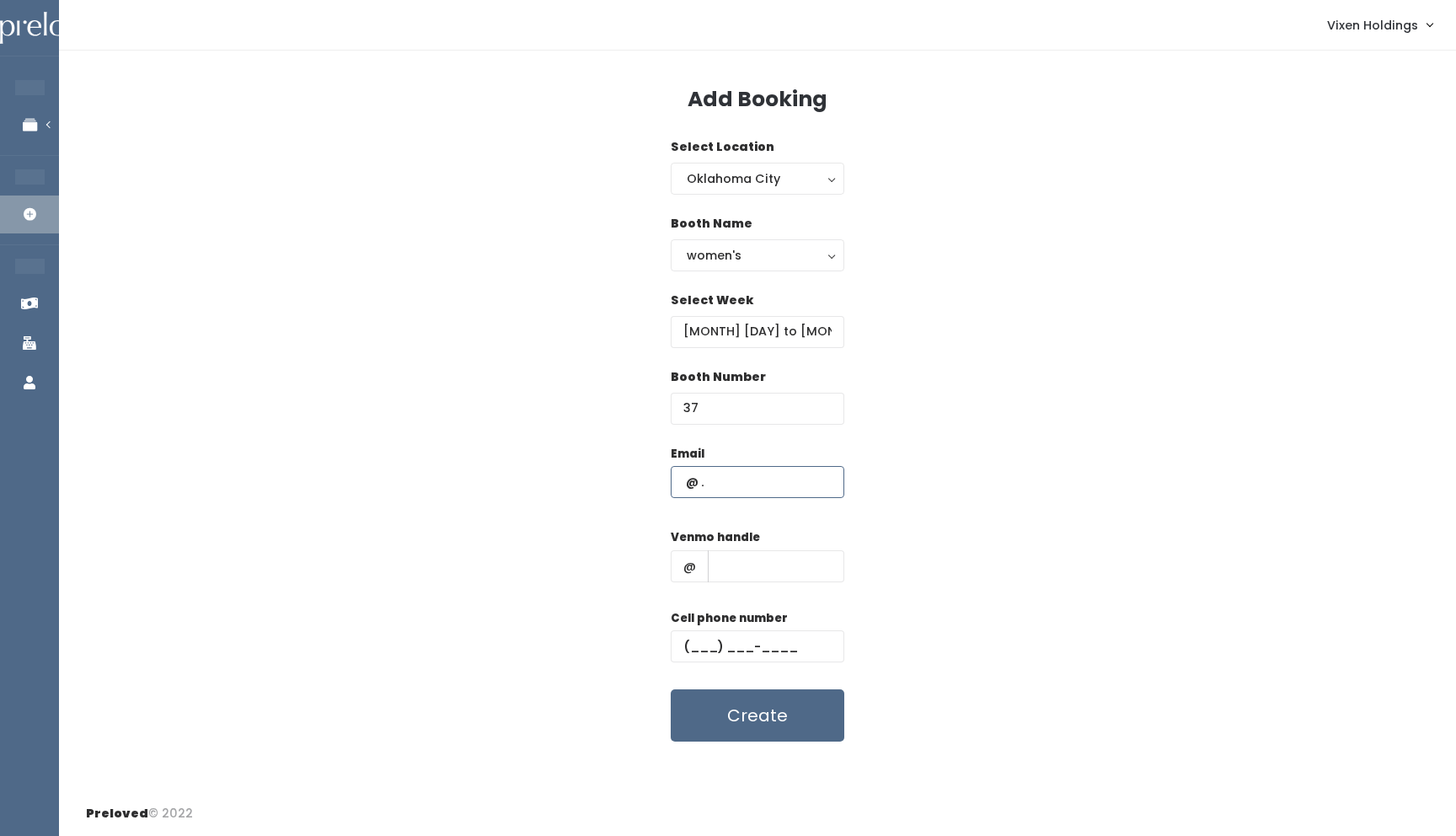 click at bounding box center [757, 482] 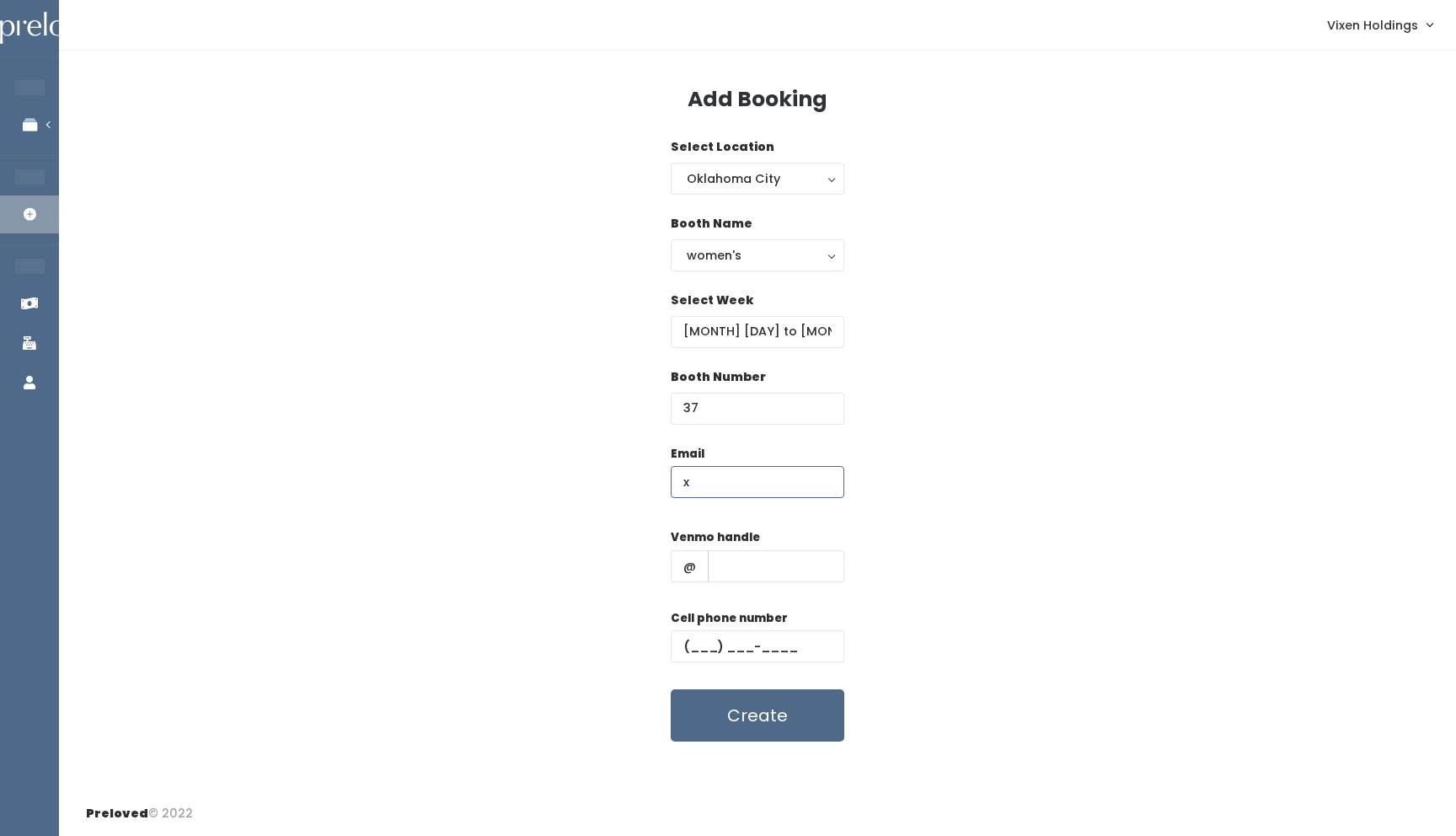 type on "x" 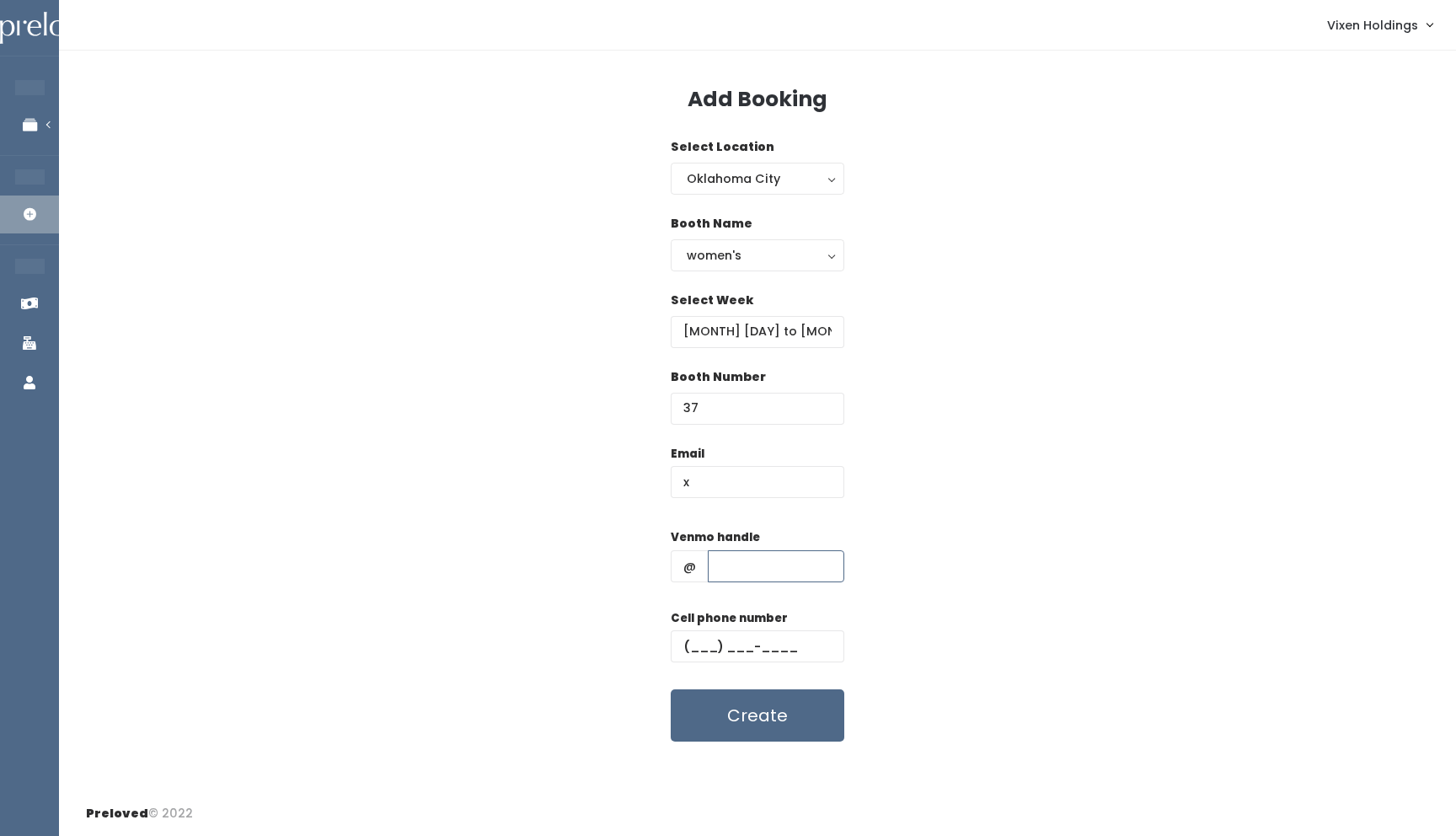 click at bounding box center (776, 566) 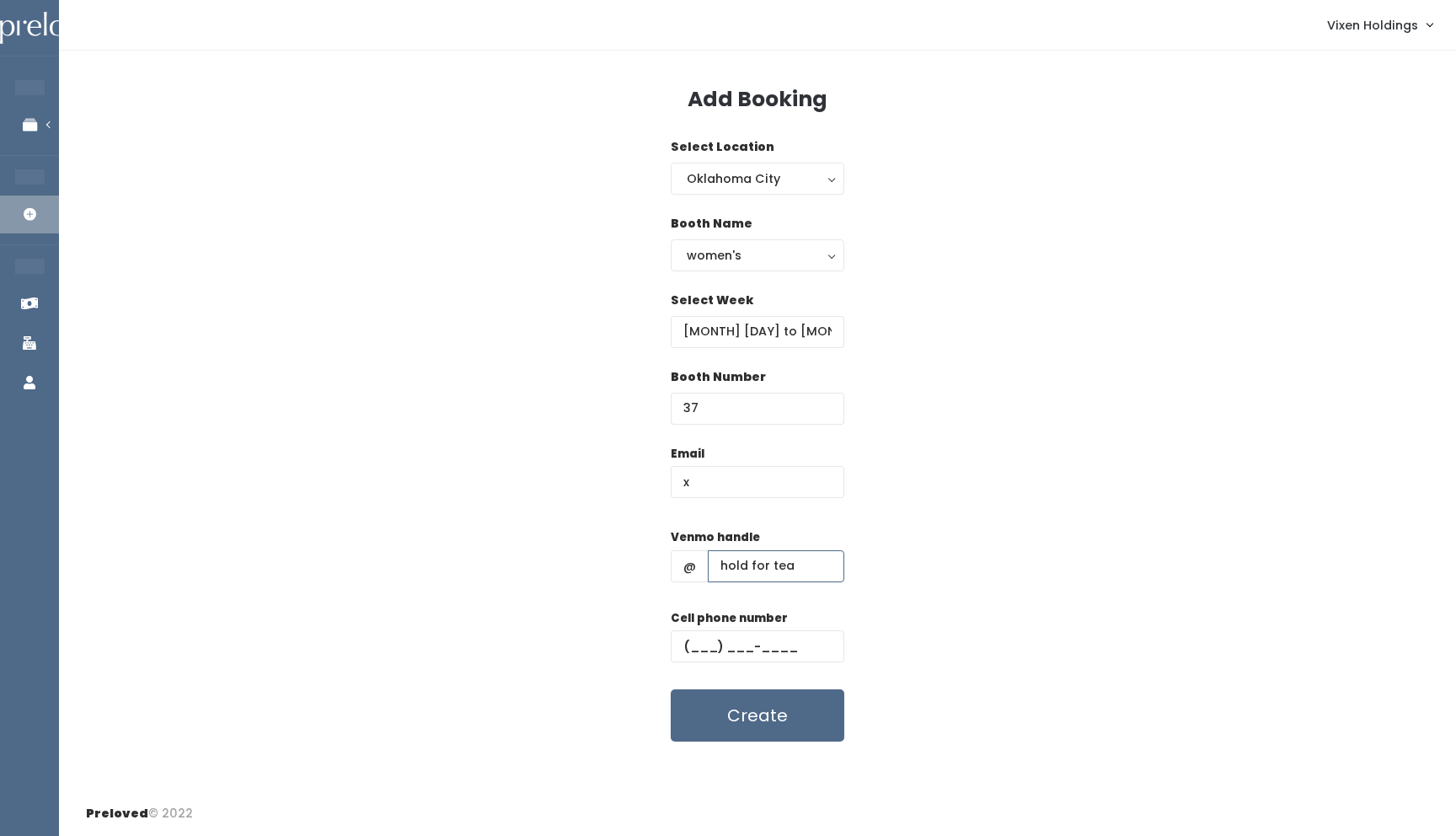type on "hold for tea" 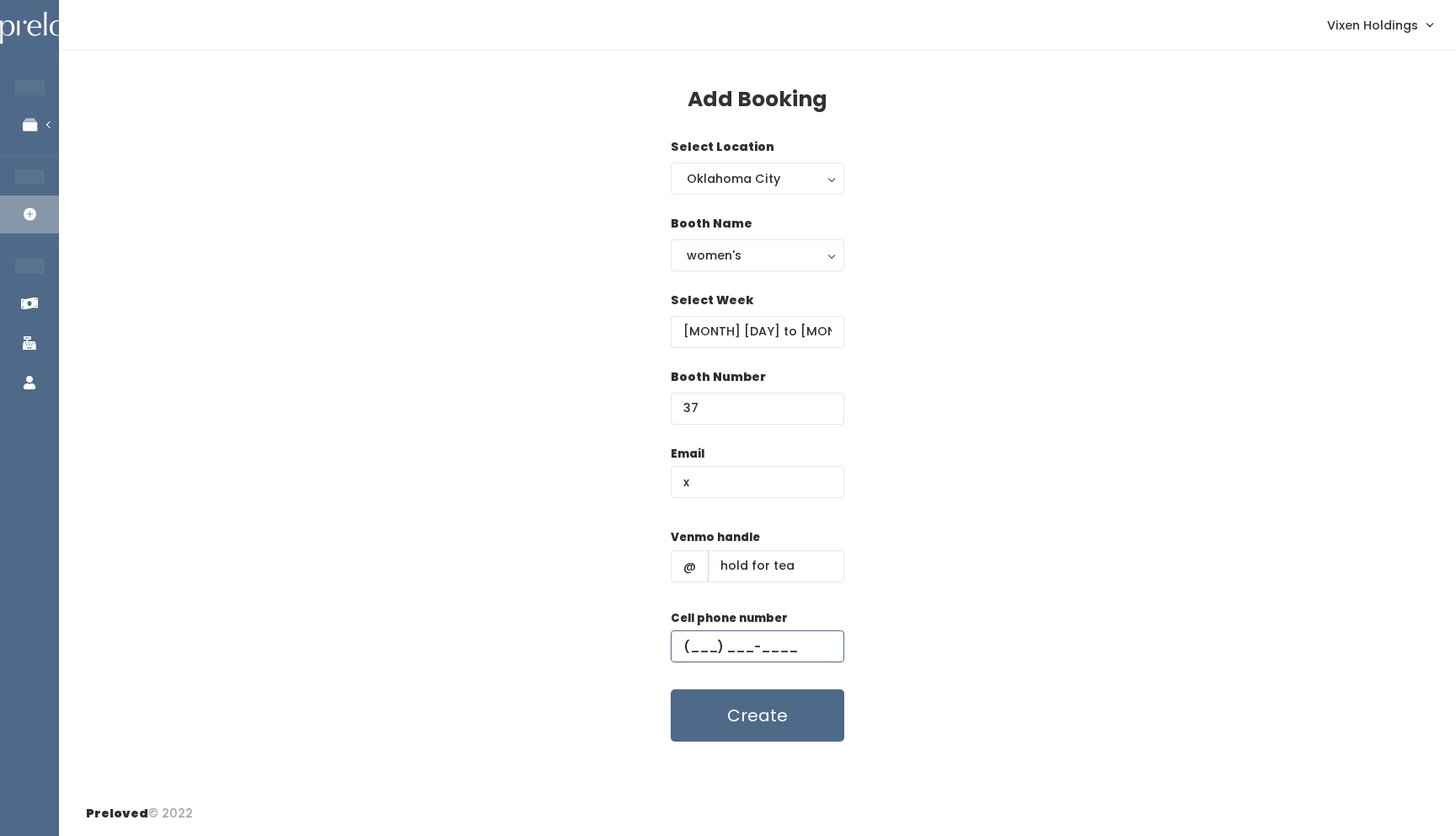 click at bounding box center [757, 646] 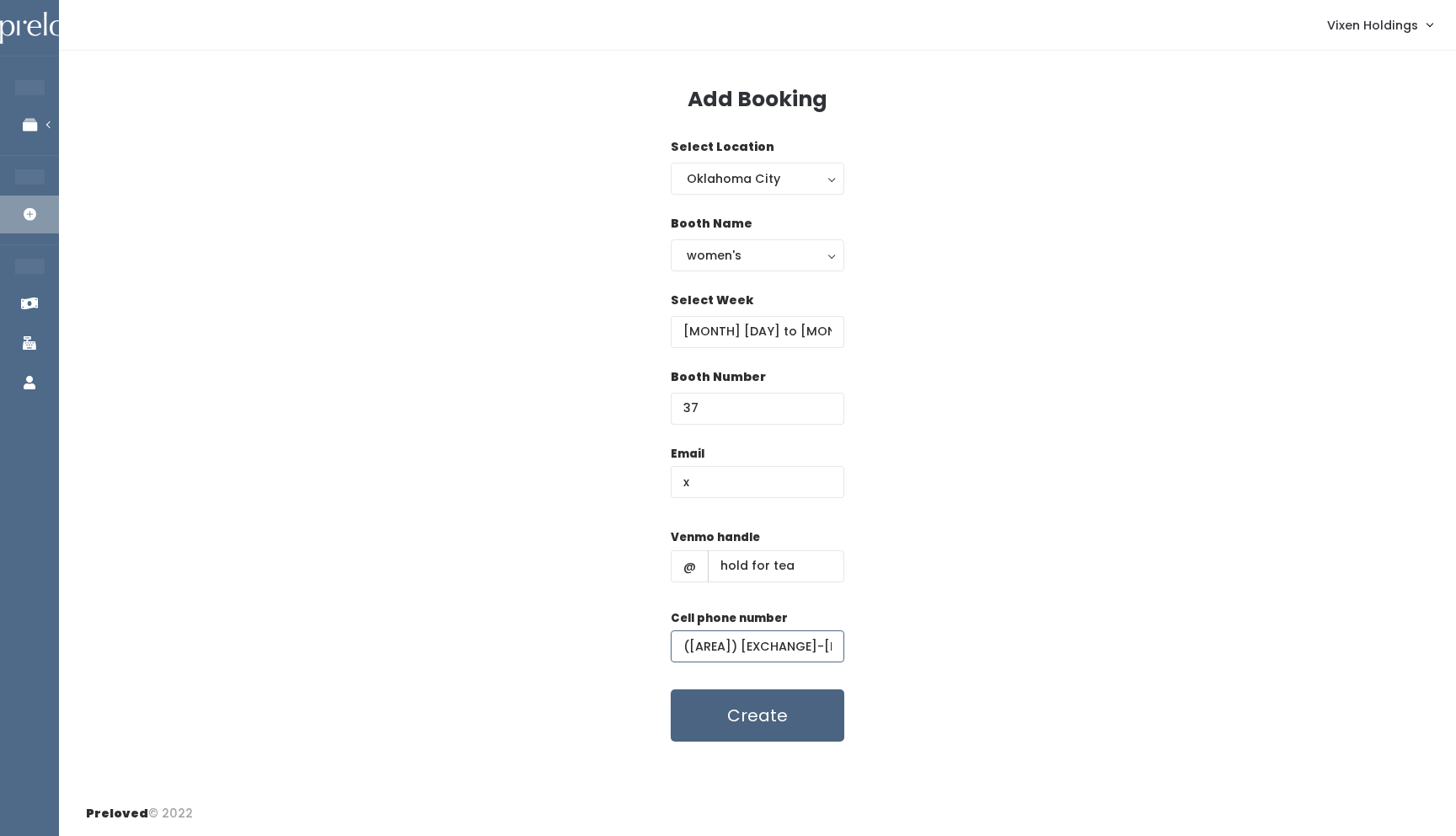 type on "[PHONE]" 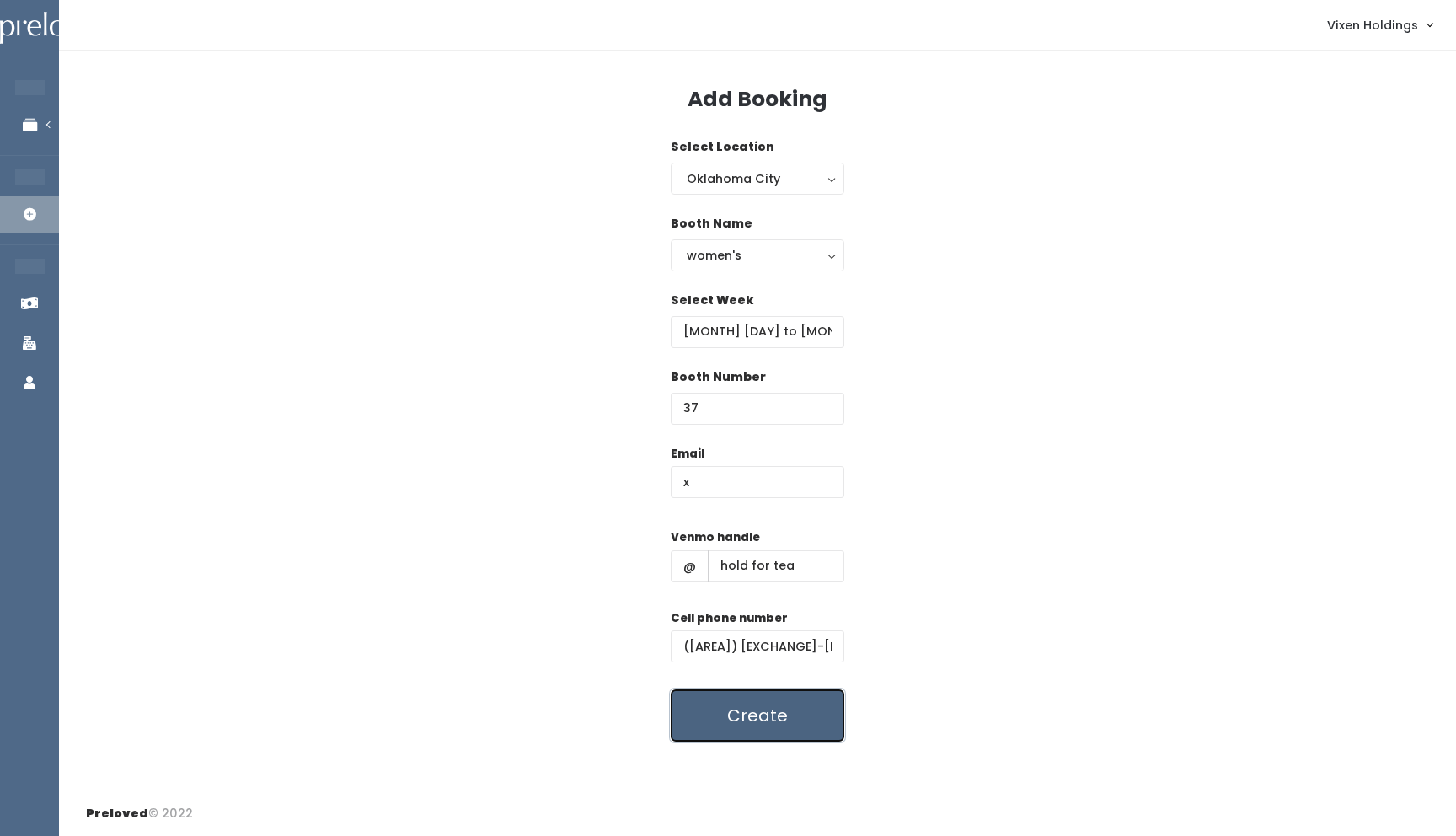 click on "Create" at bounding box center (757, 715) 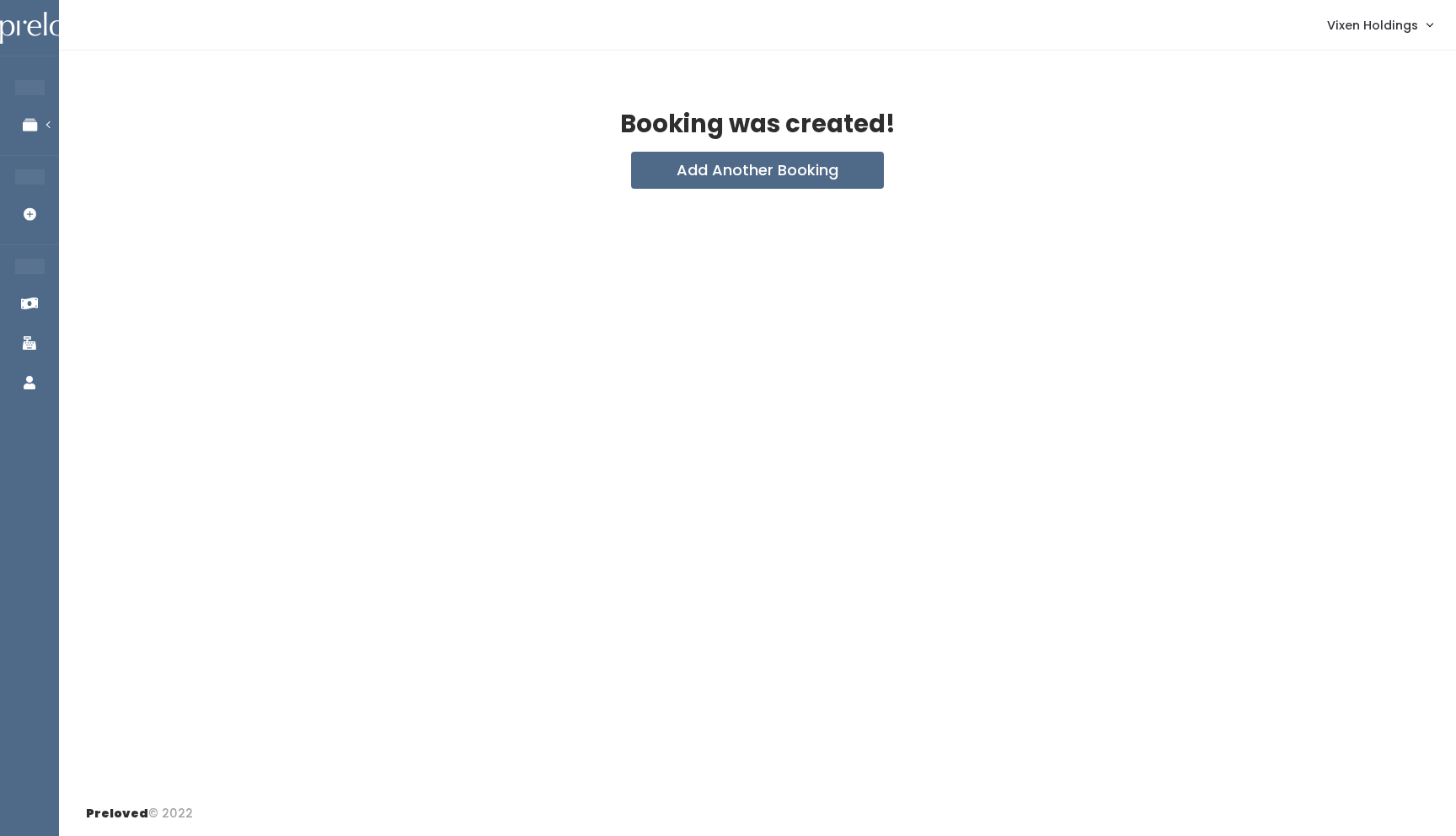scroll, scrollTop: 0, scrollLeft: 0, axis: both 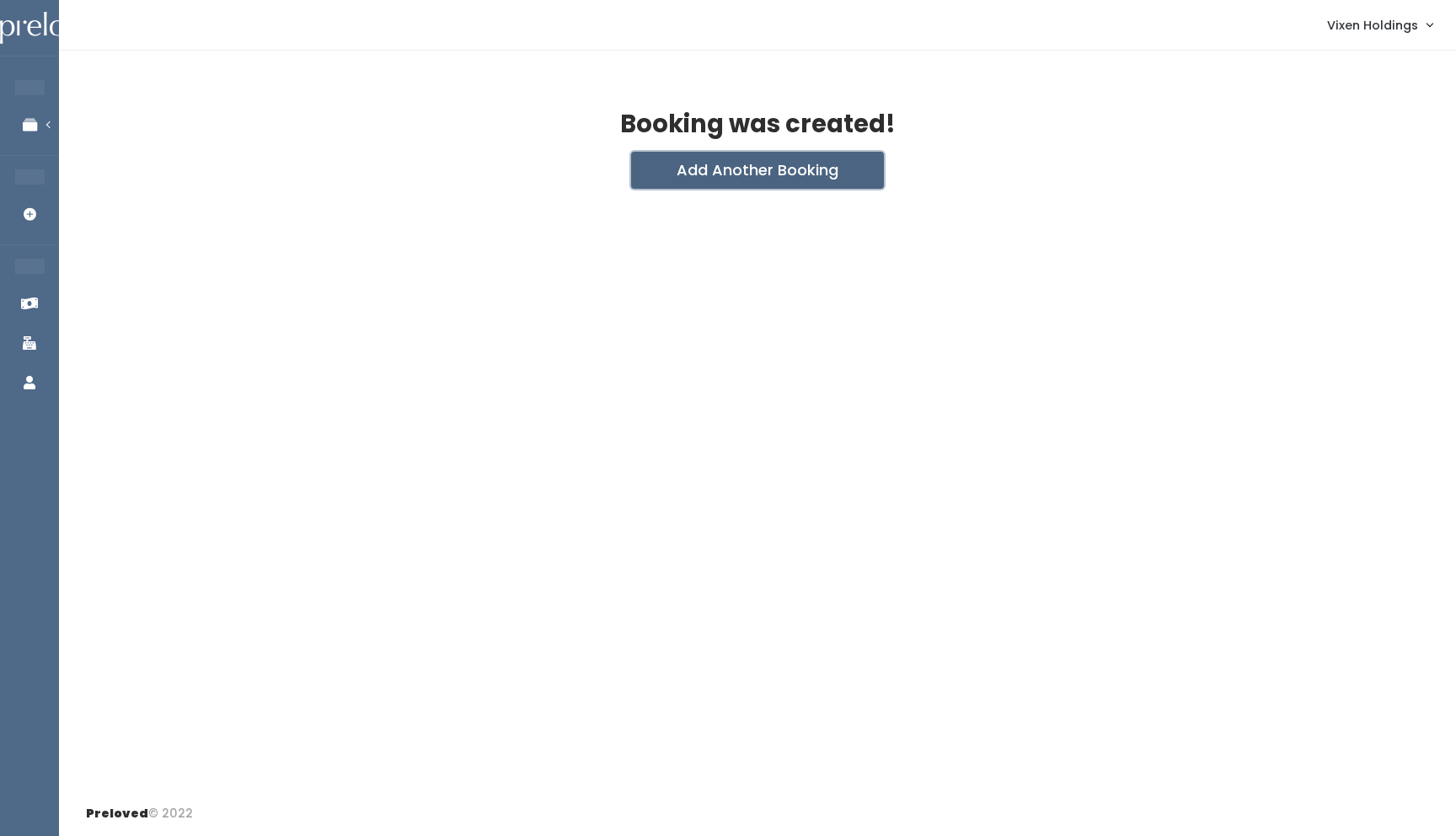 click on "Add Another Booking" at bounding box center [757, 170] 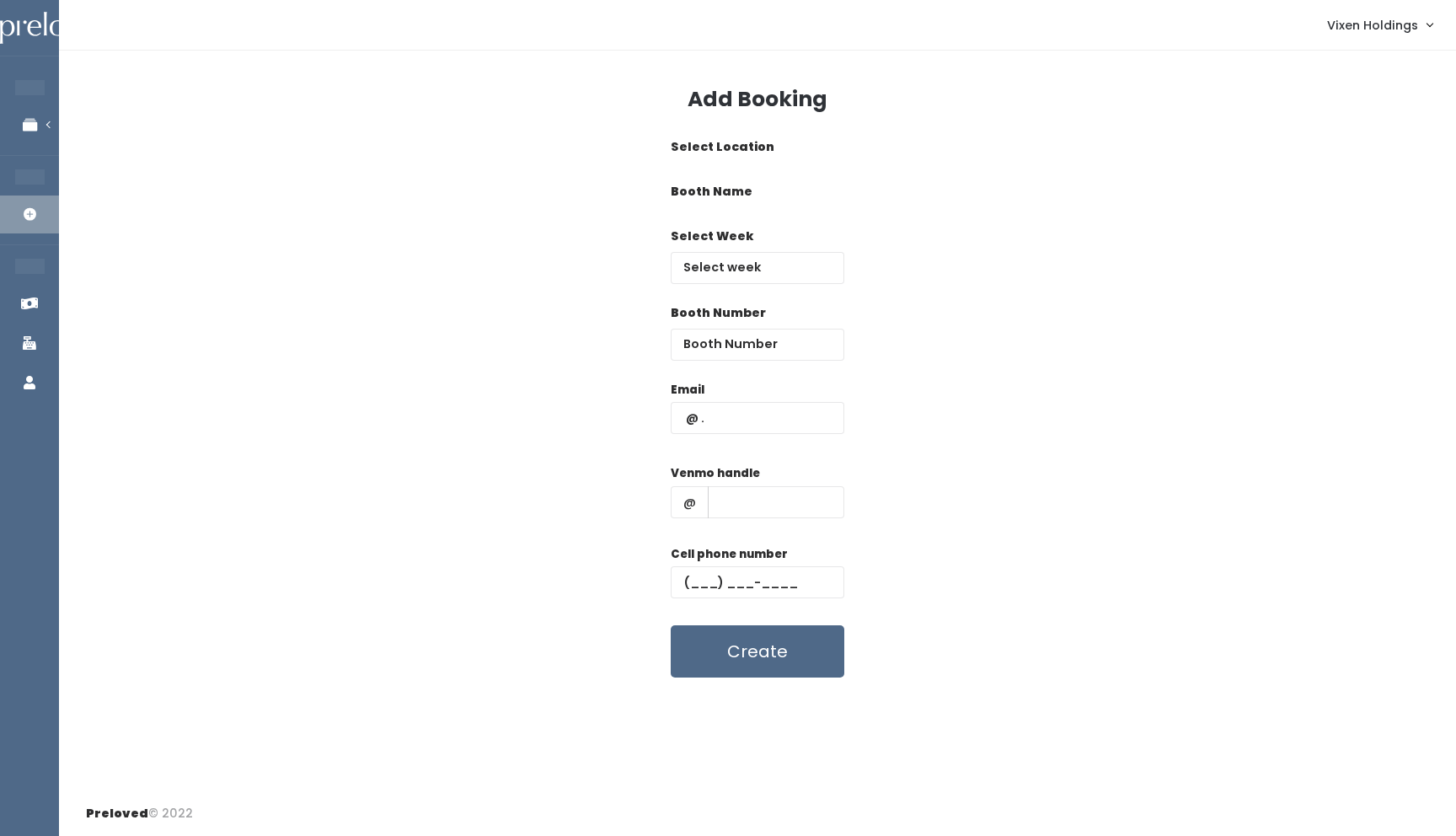 scroll, scrollTop: 0, scrollLeft: 0, axis: both 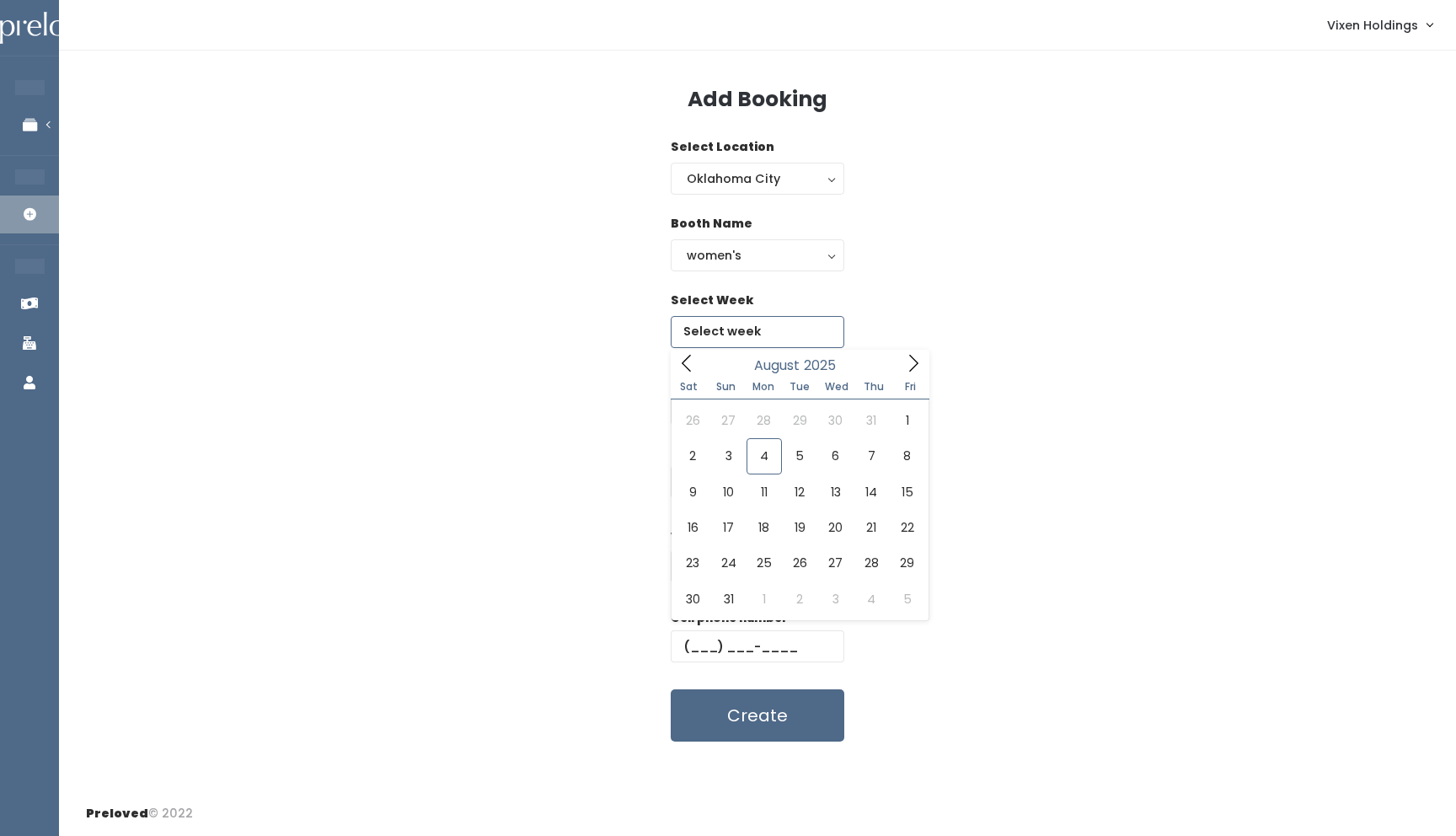 click at bounding box center [757, 332] 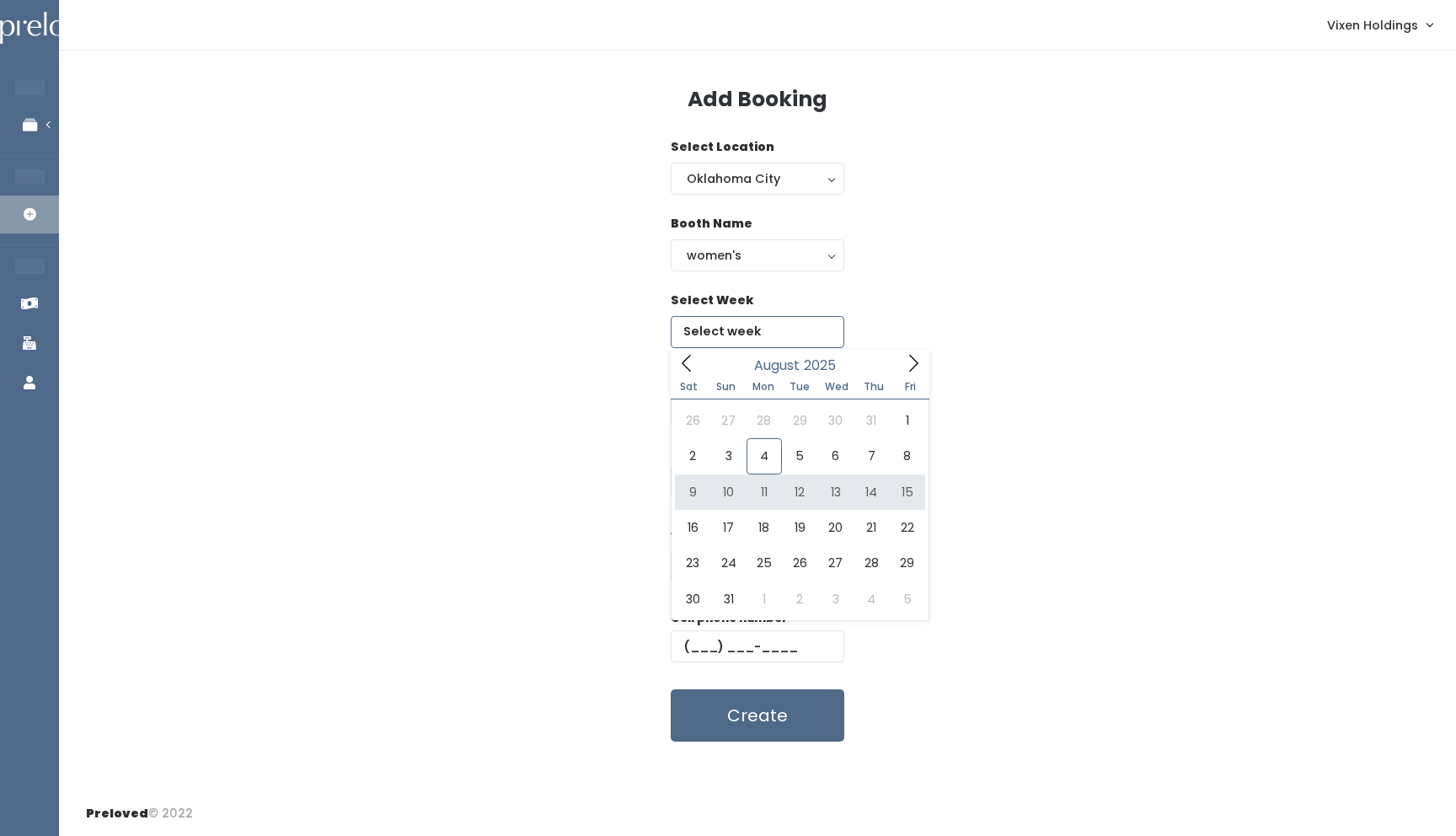 type on "August 9 to August 15" 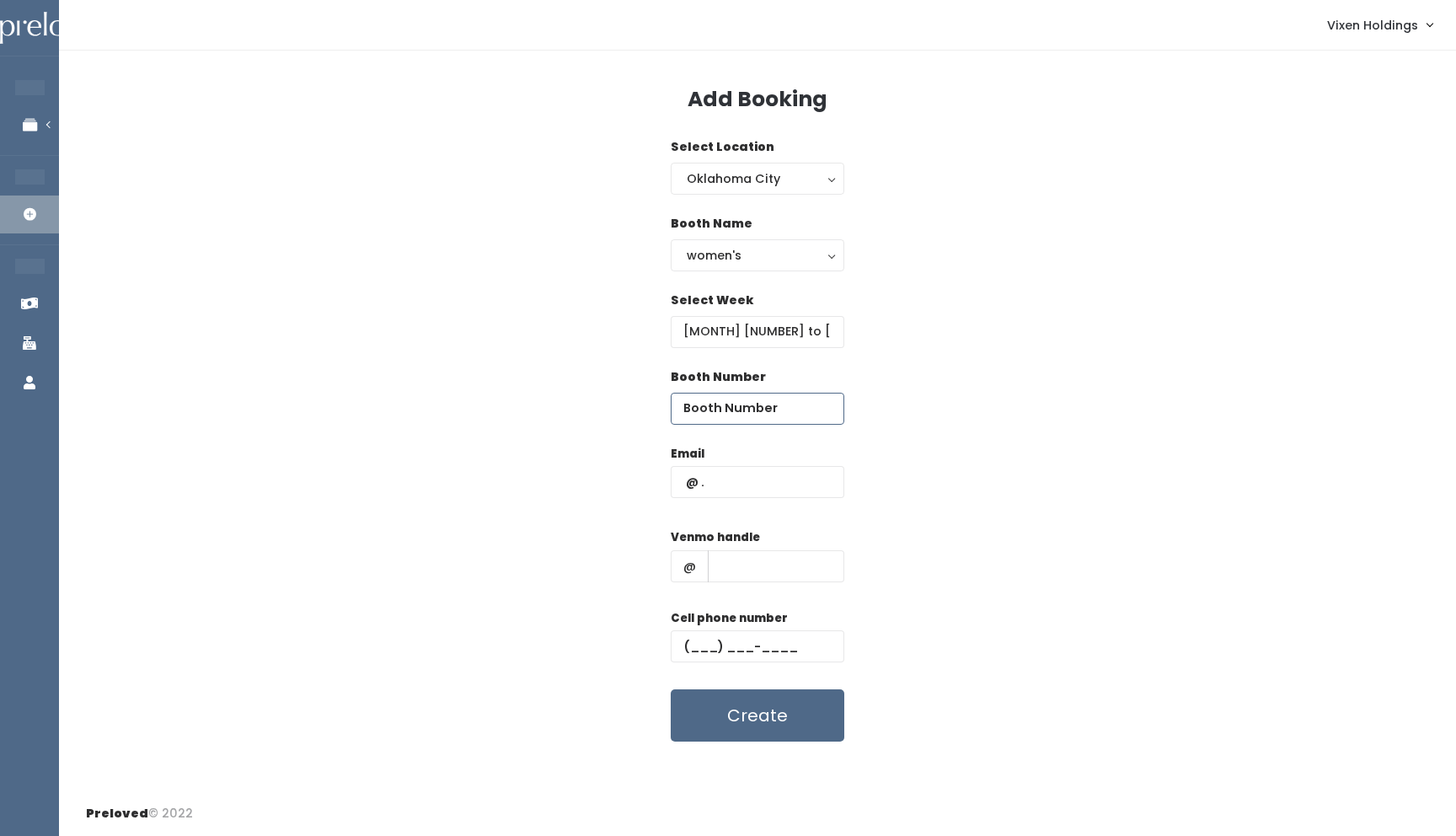 click at bounding box center [757, 409] 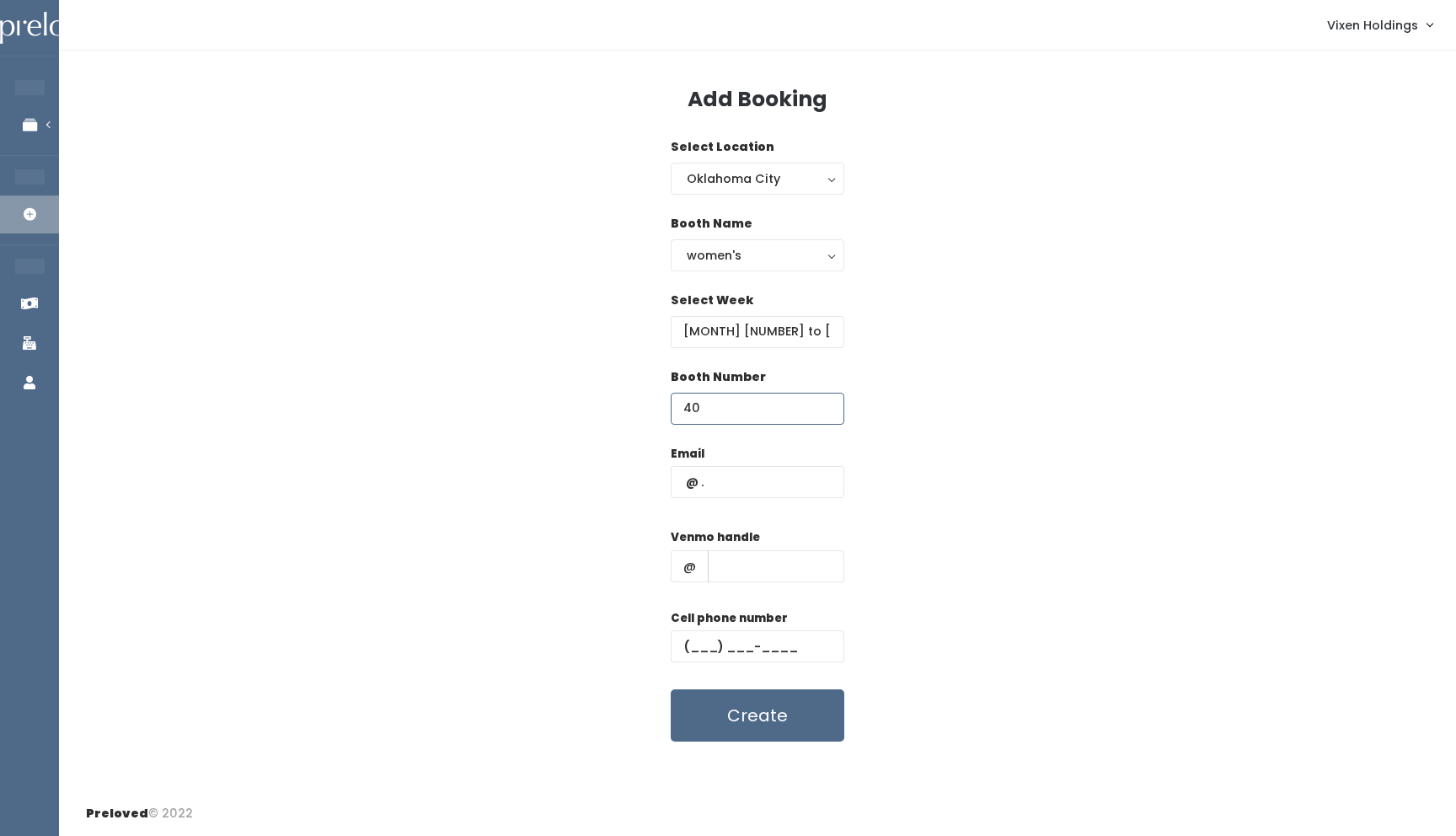 type on "40" 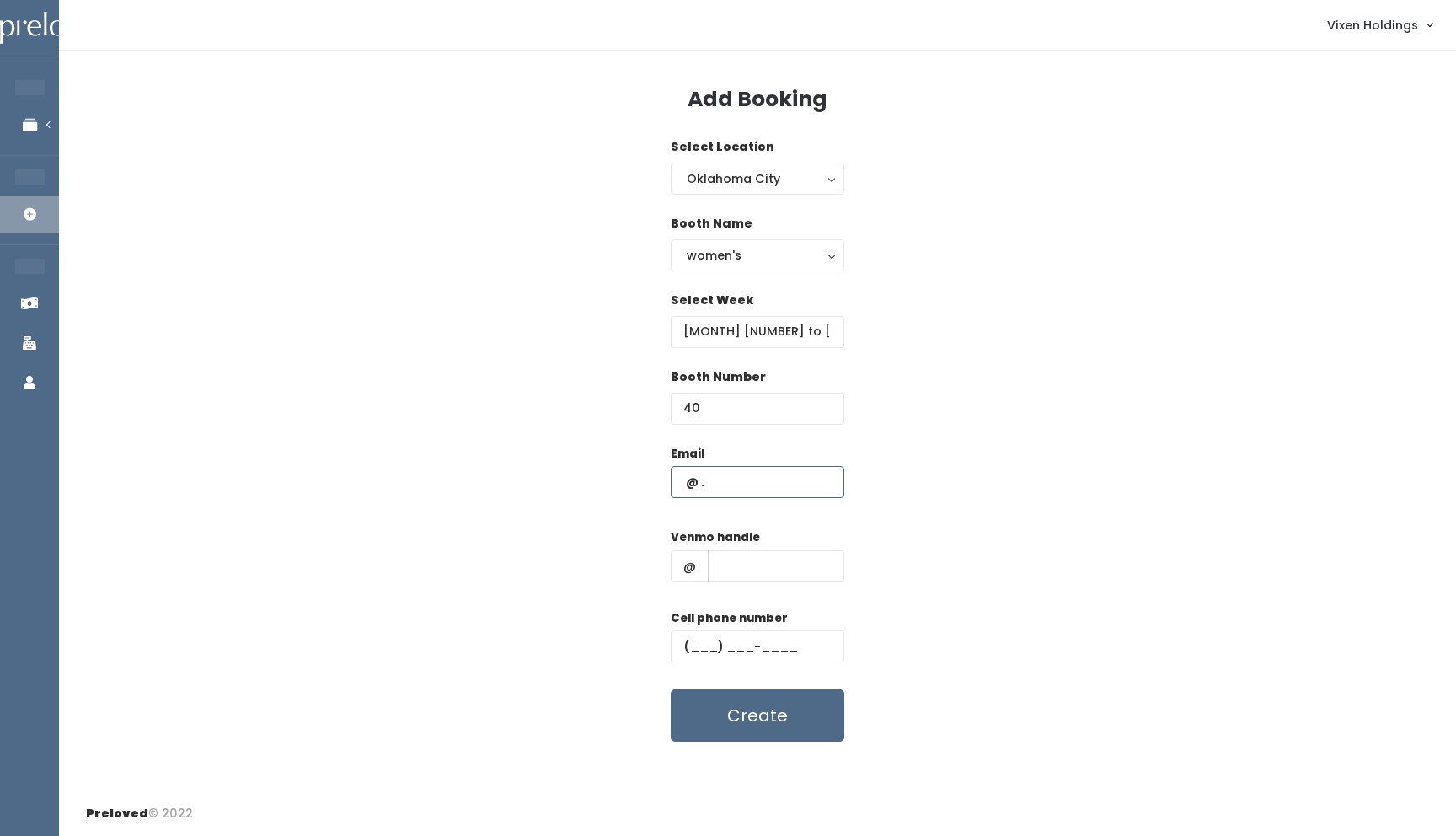 click at bounding box center (757, 482) 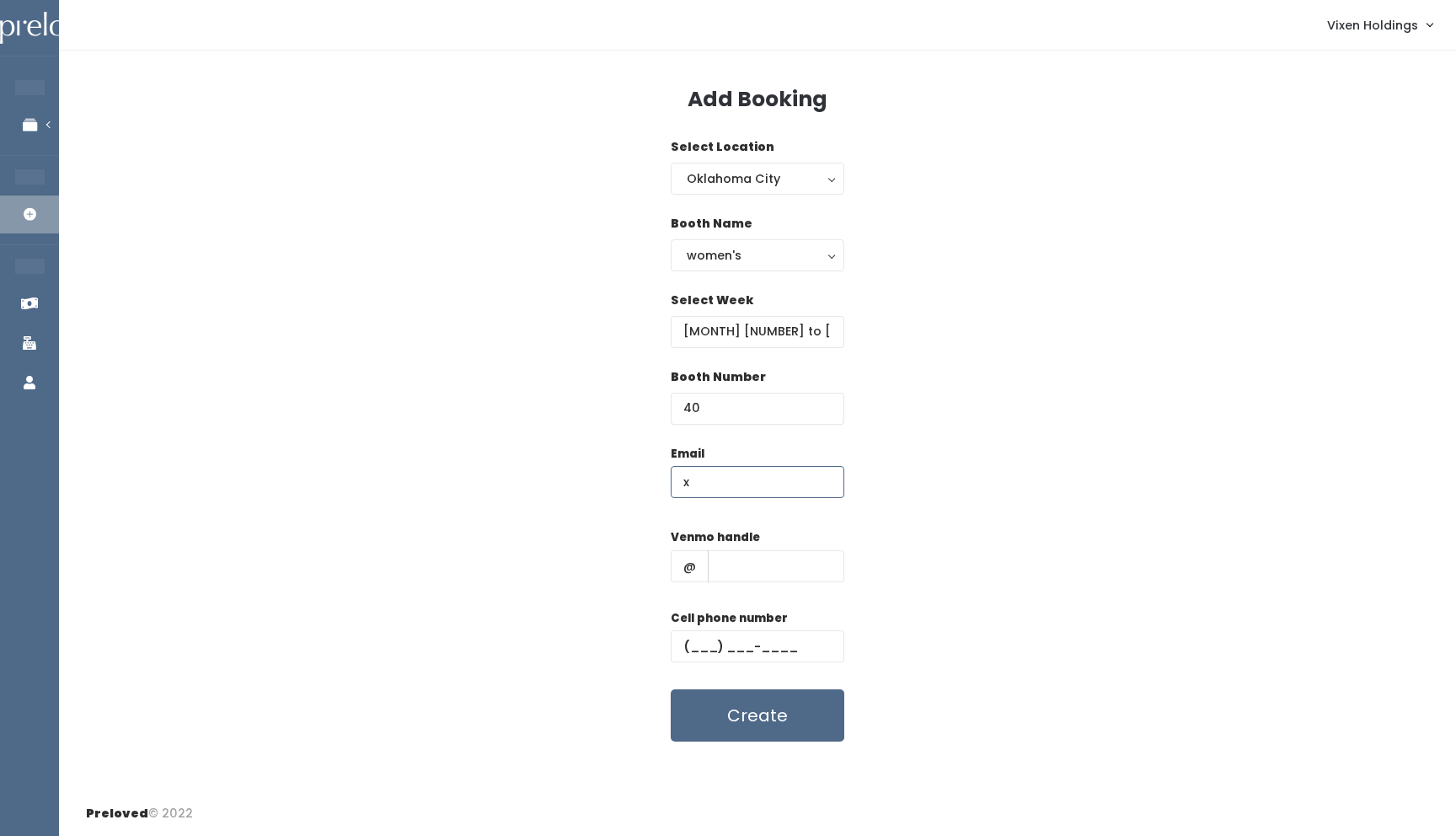 type on "x" 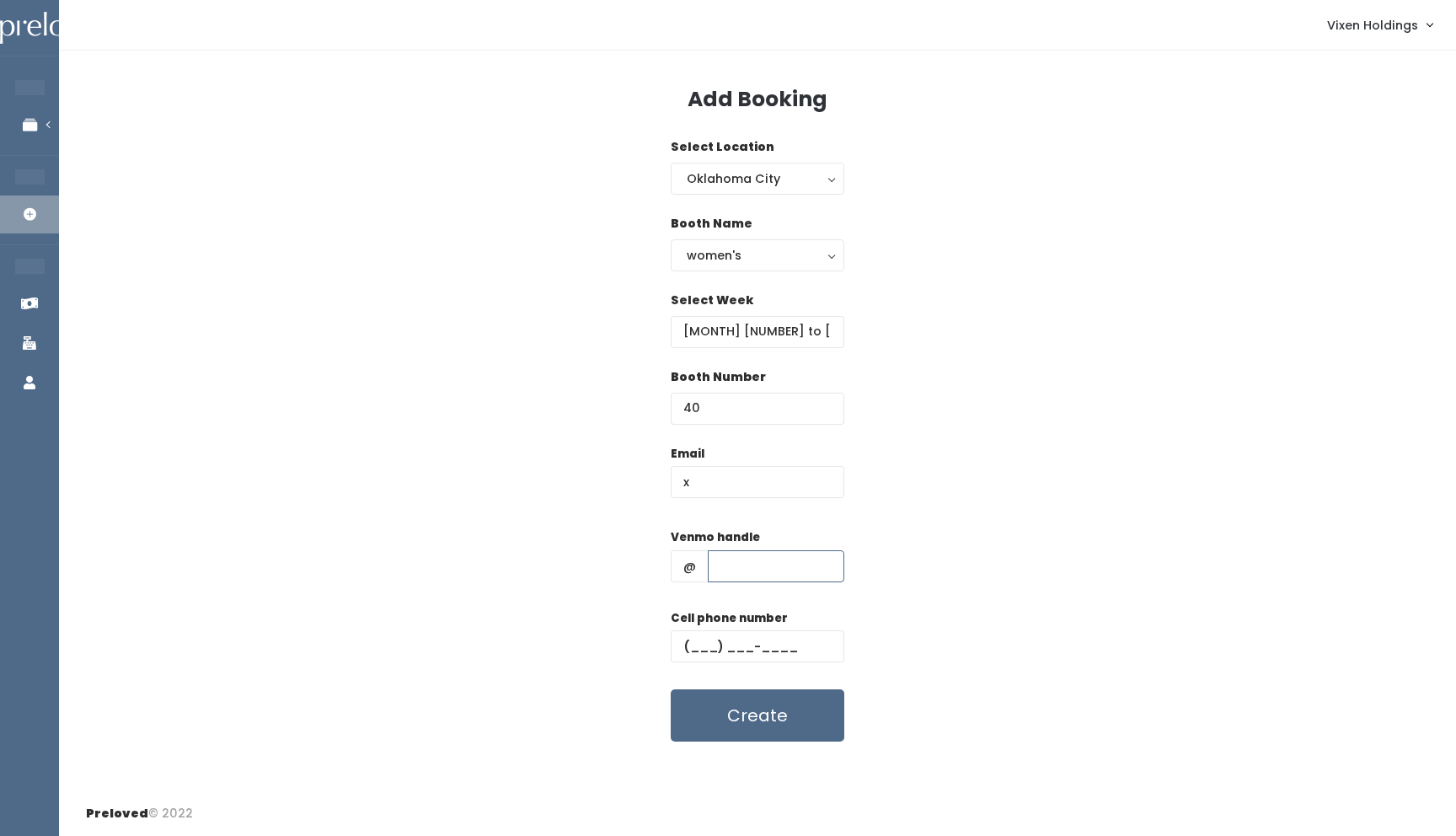 click at bounding box center [776, 566] 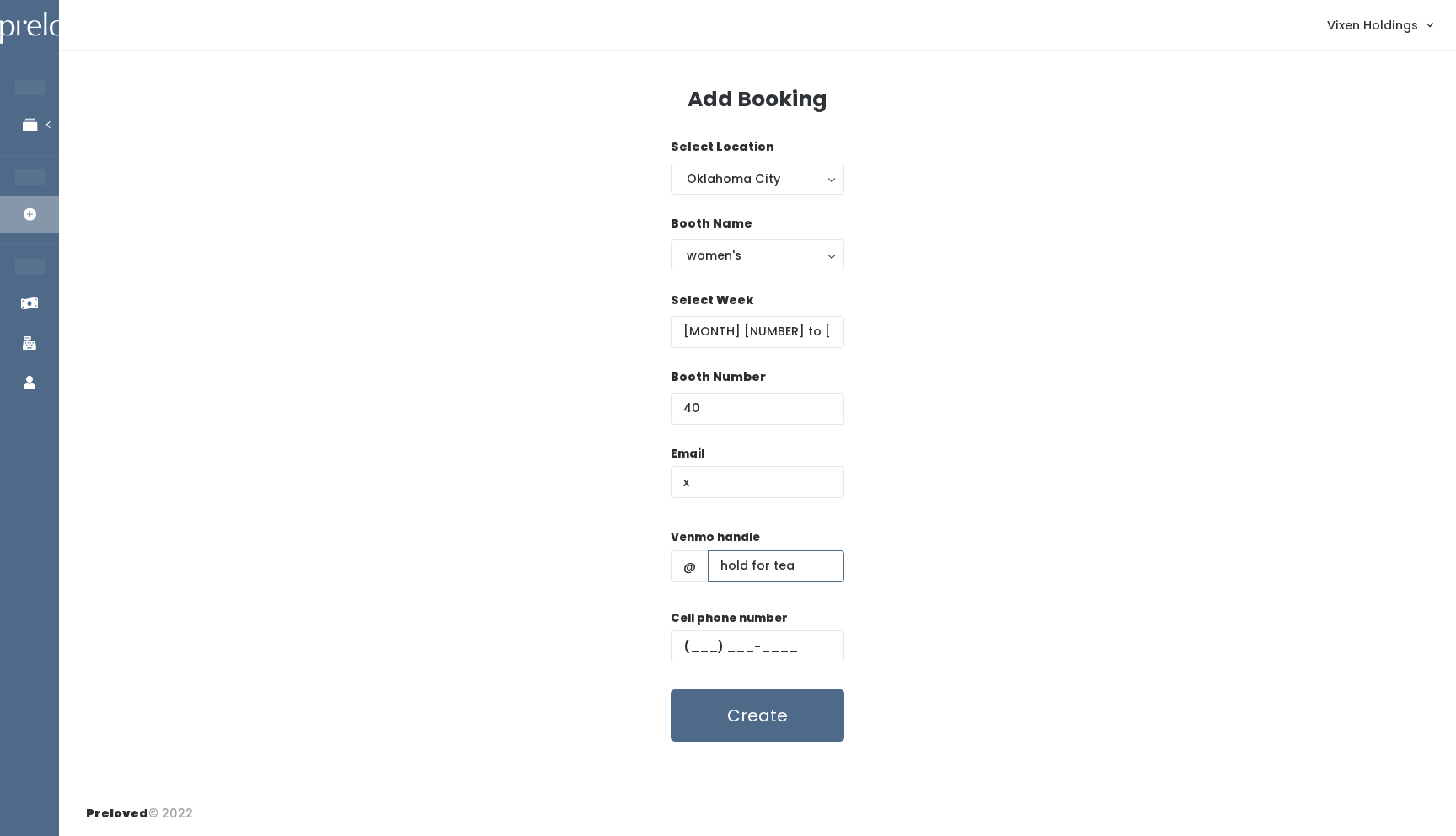 type on "hold for tea" 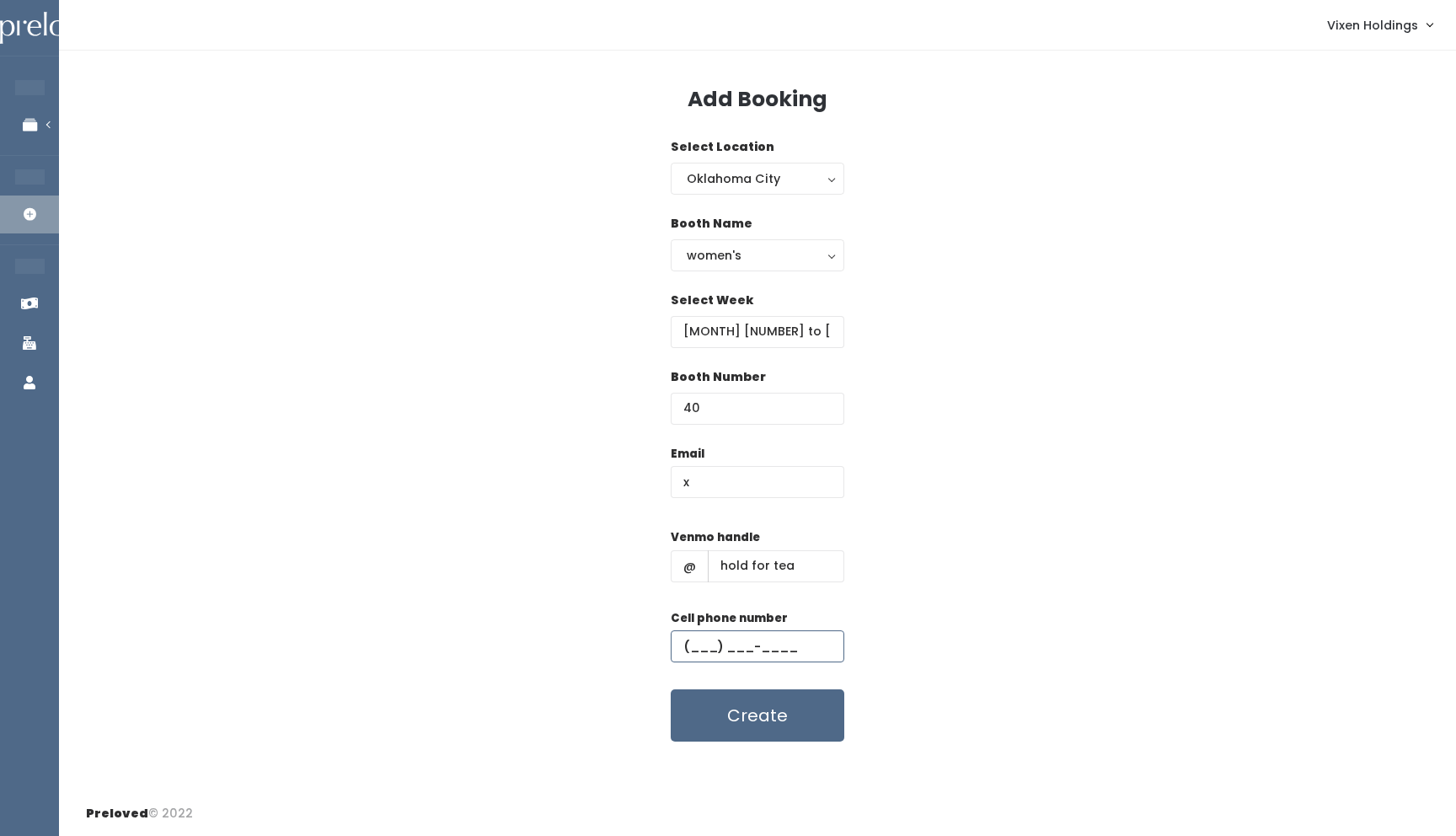 click at bounding box center (757, 646) 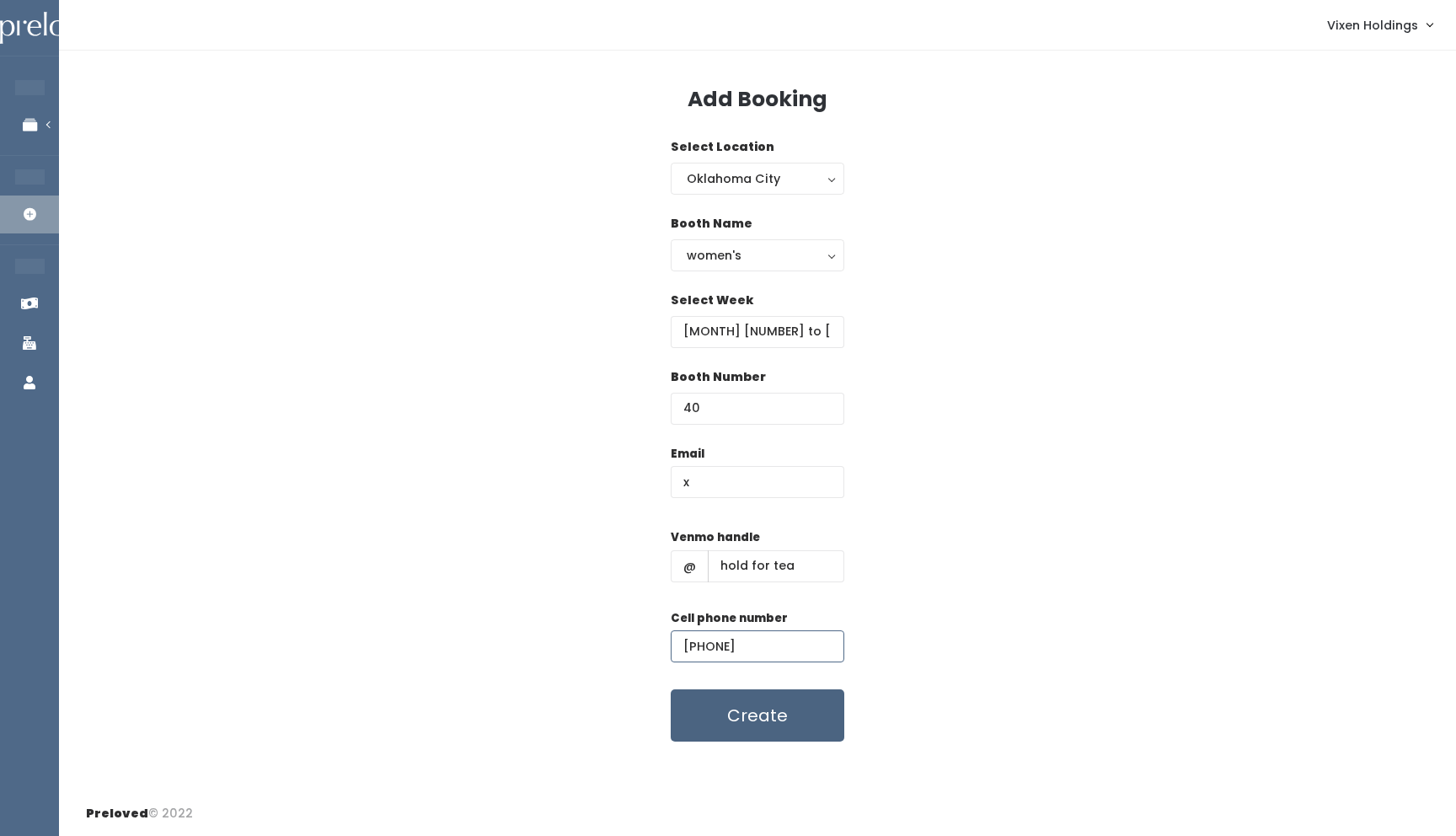 type on "[PHONE]" 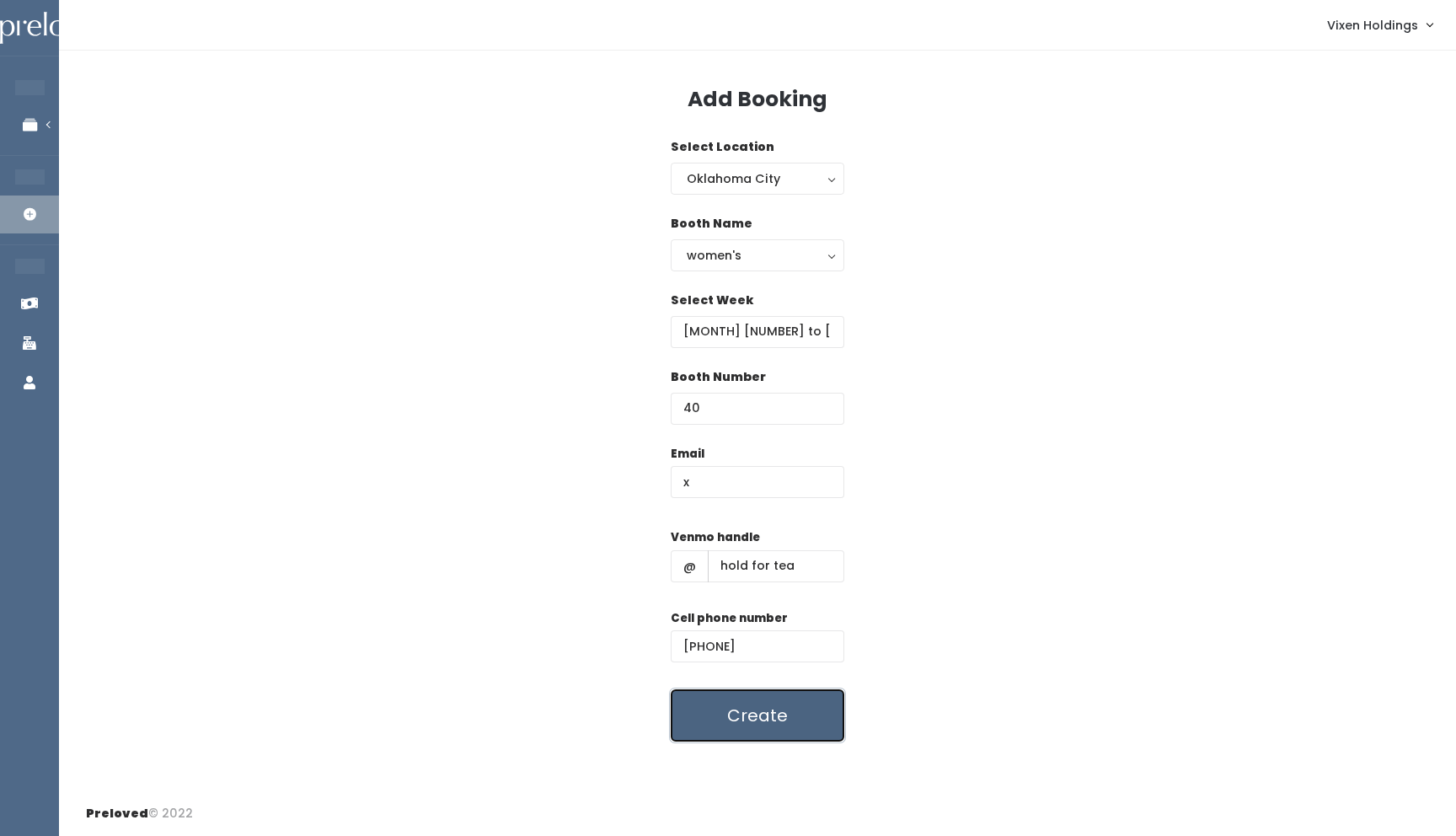 click on "Create" at bounding box center (757, 715) 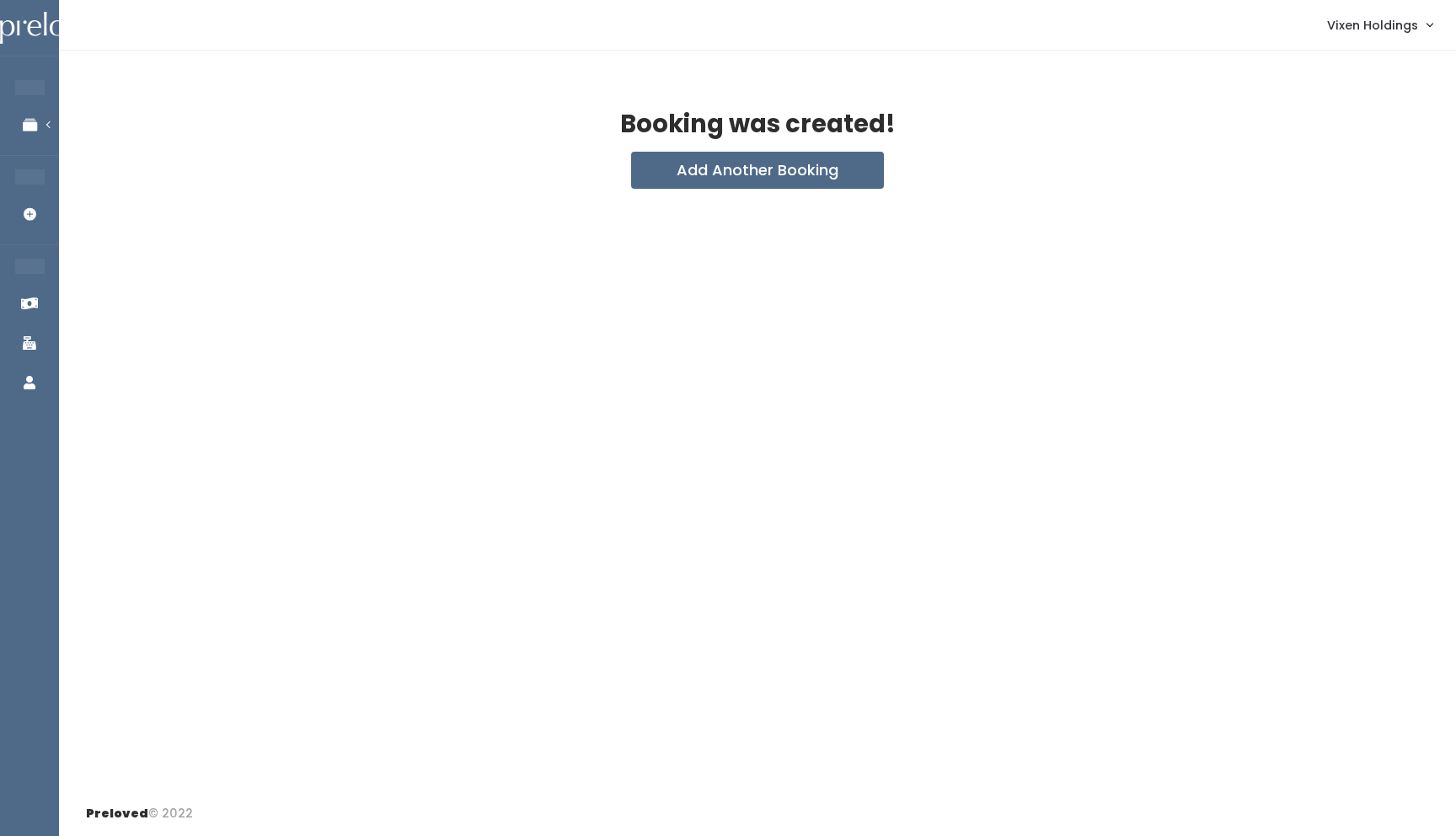 scroll, scrollTop: 0, scrollLeft: 0, axis: both 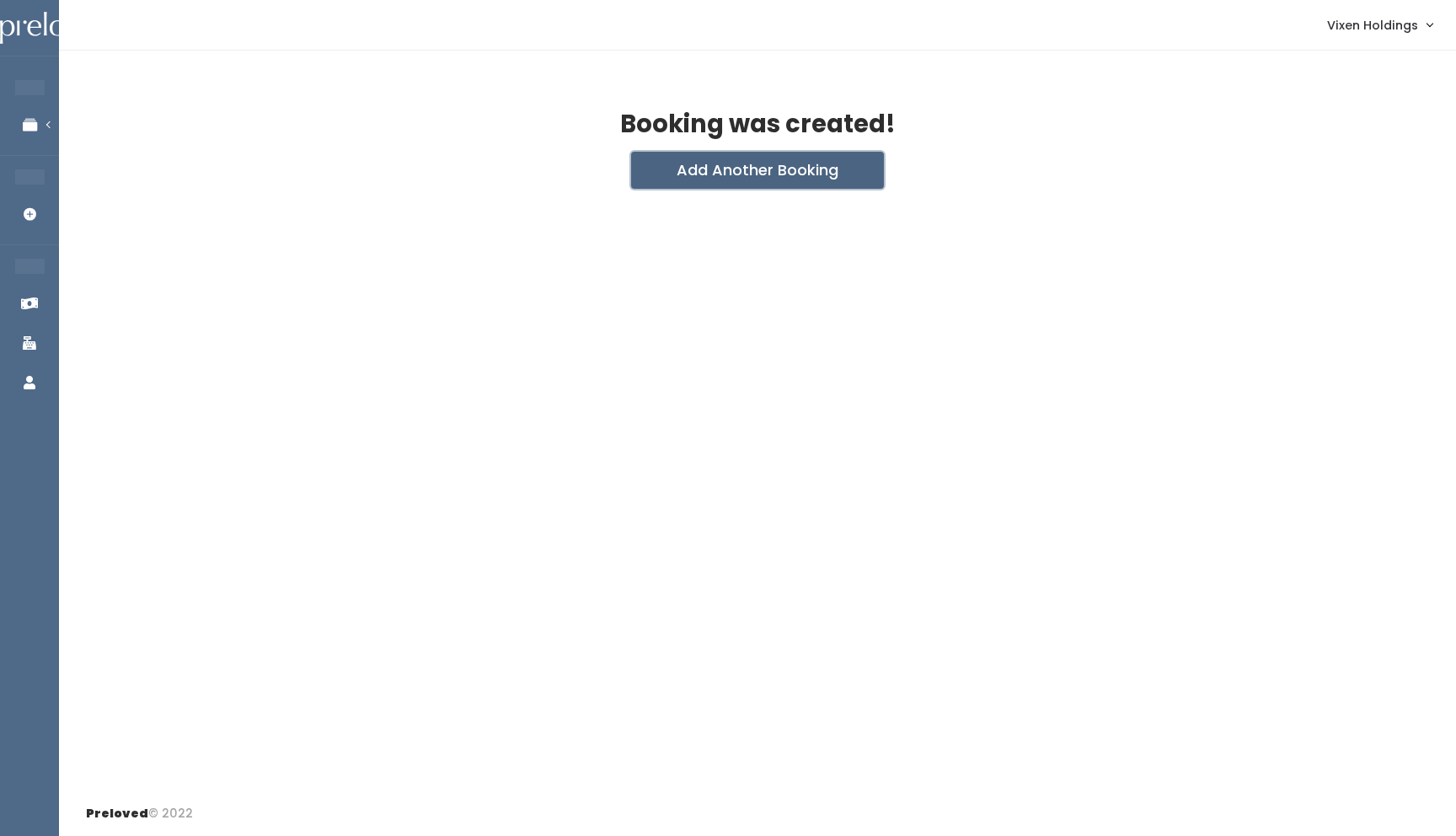 click on "Add Another Booking" at bounding box center [757, 170] 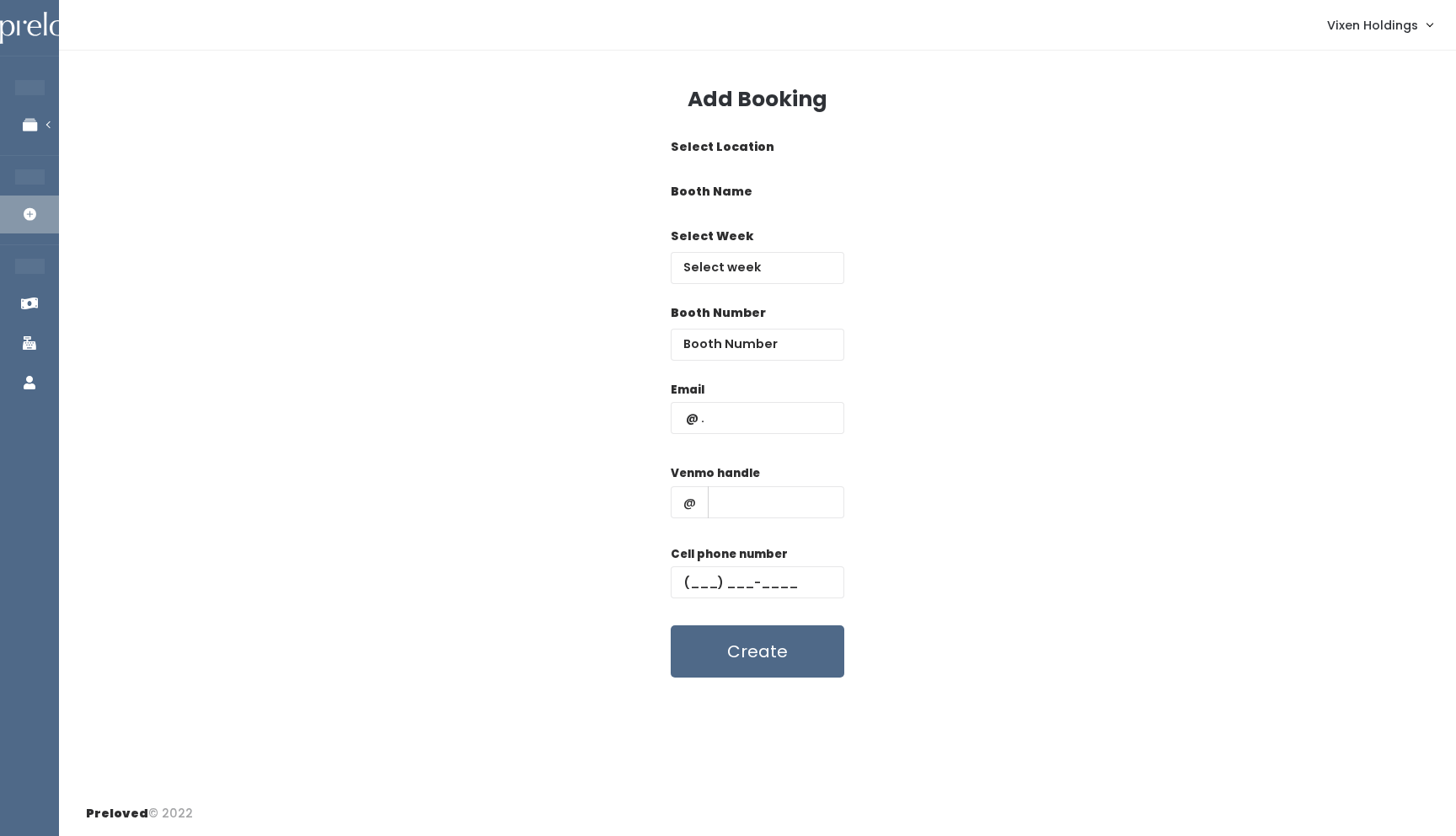 scroll, scrollTop: 0, scrollLeft: 0, axis: both 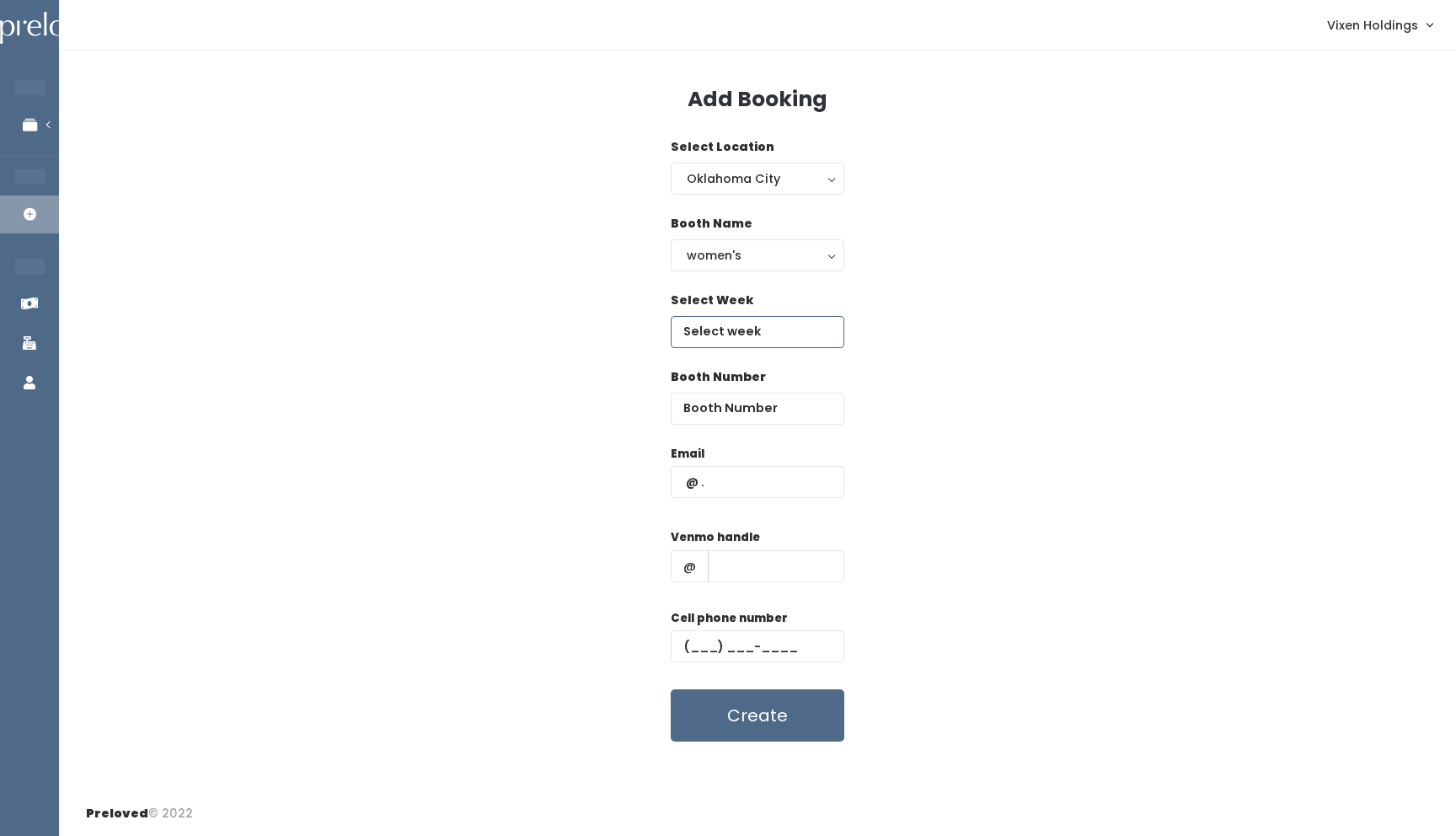 click at bounding box center (757, 332) 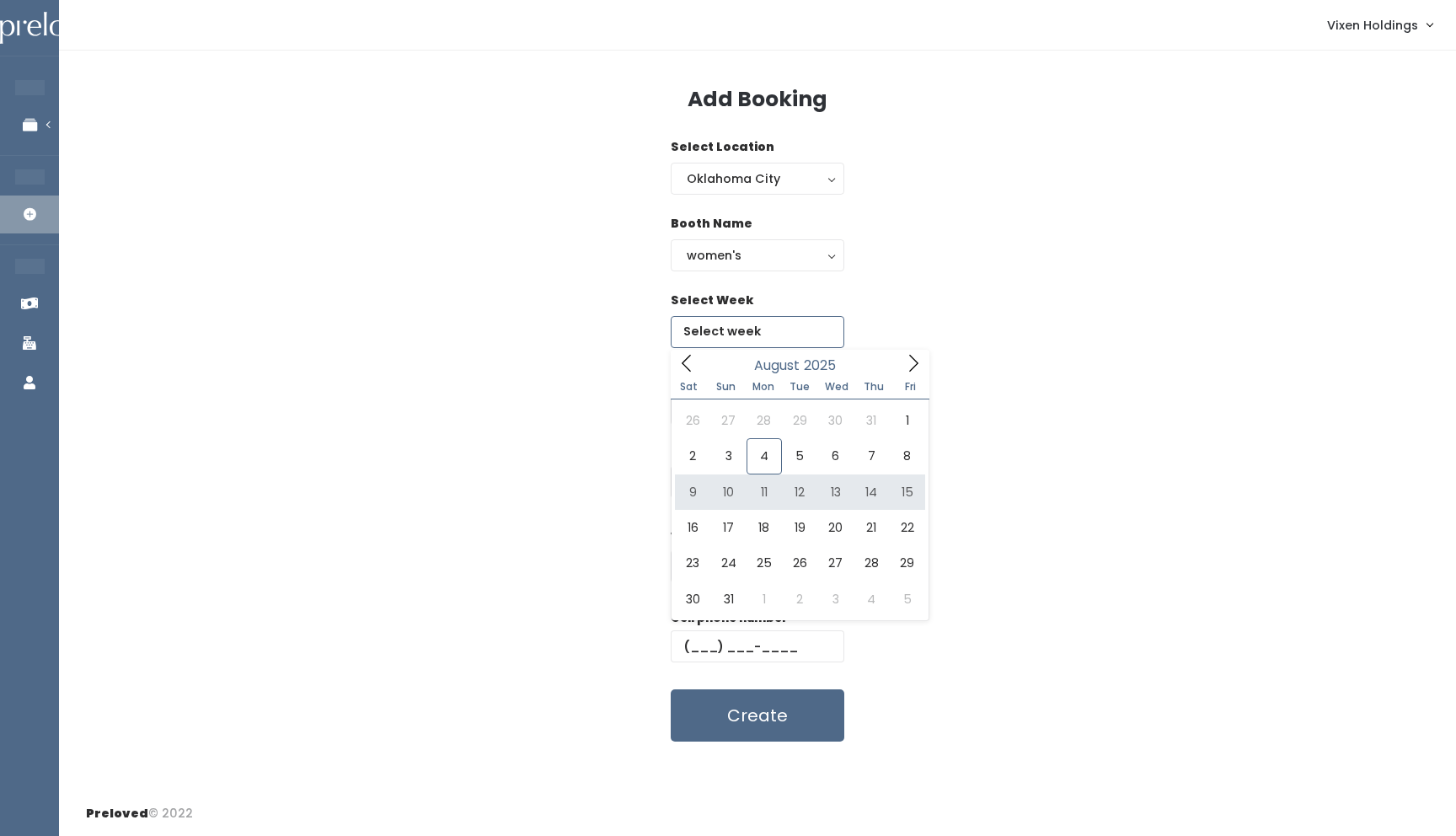 type on "August 9 to August 15" 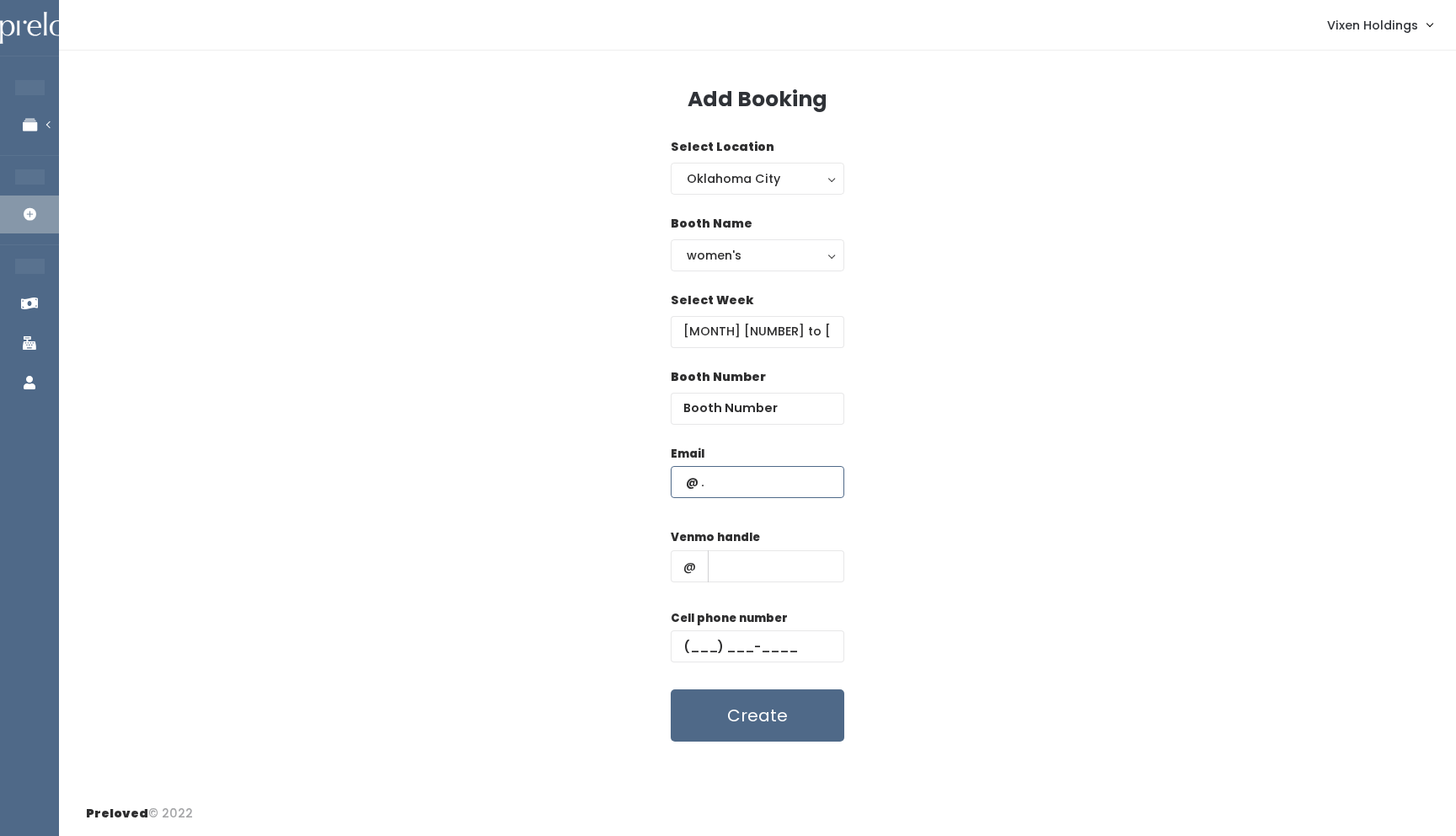 click at bounding box center [757, 482] 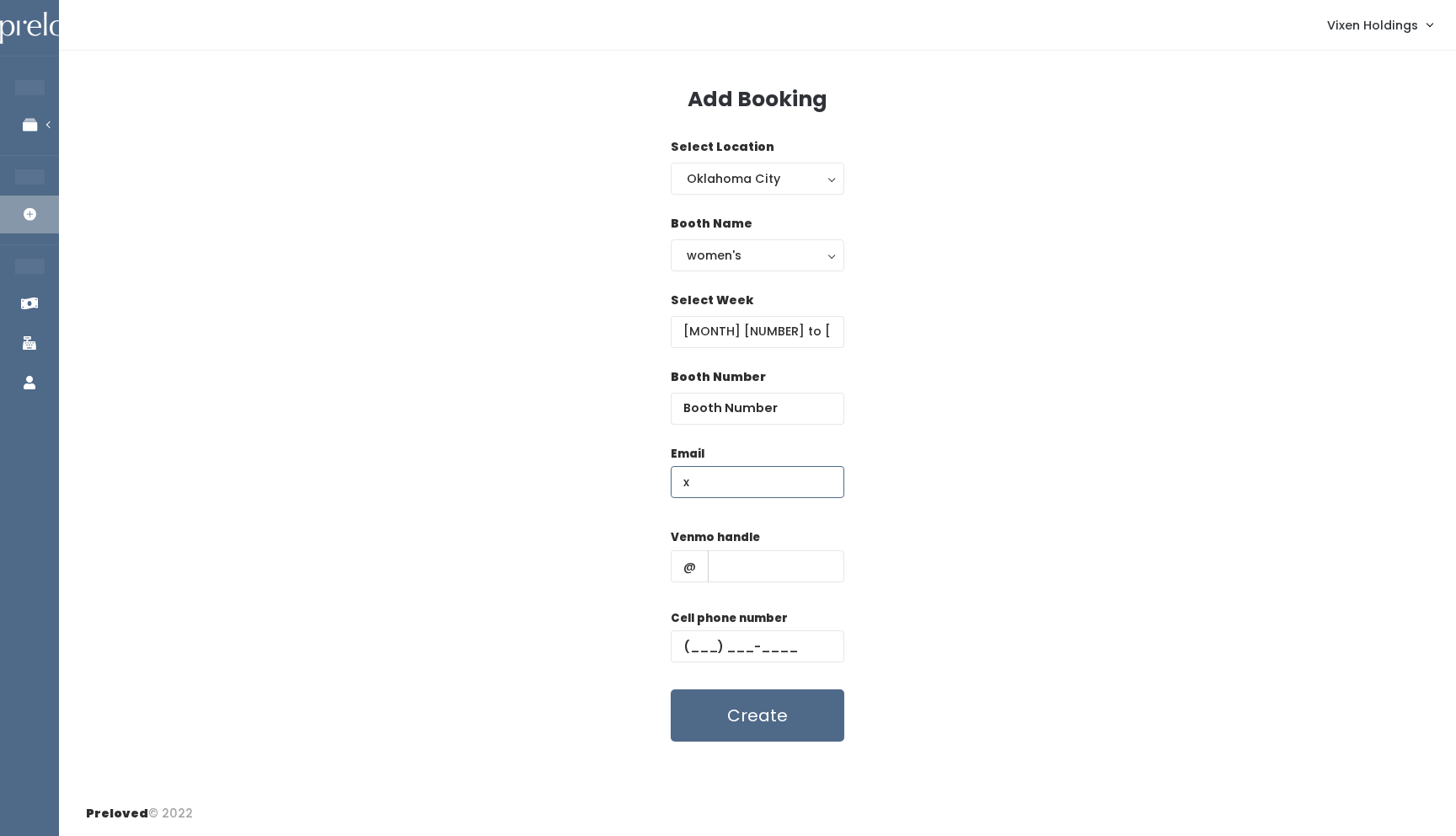 type on "x" 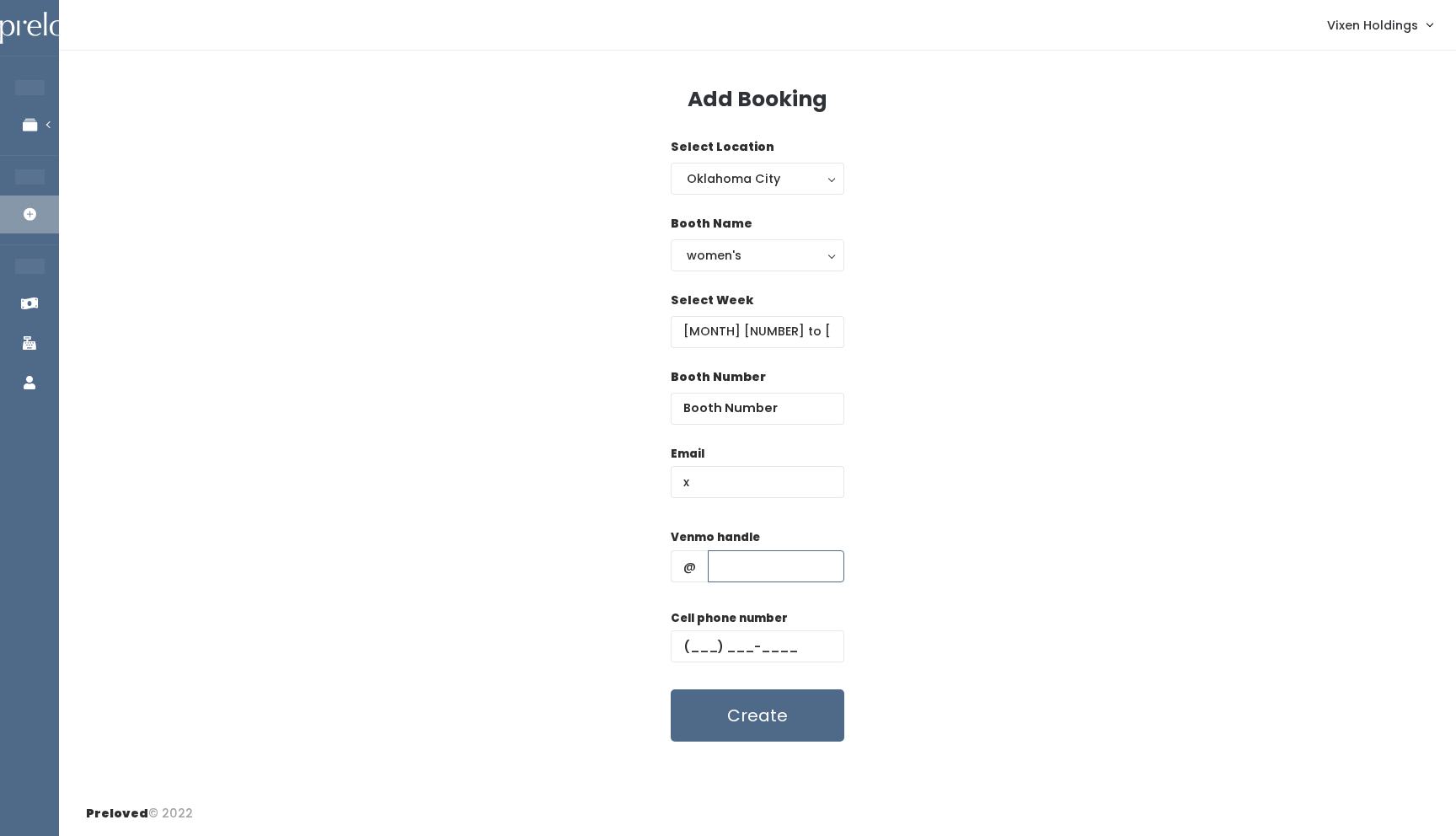click at bounding box center [776, 566] 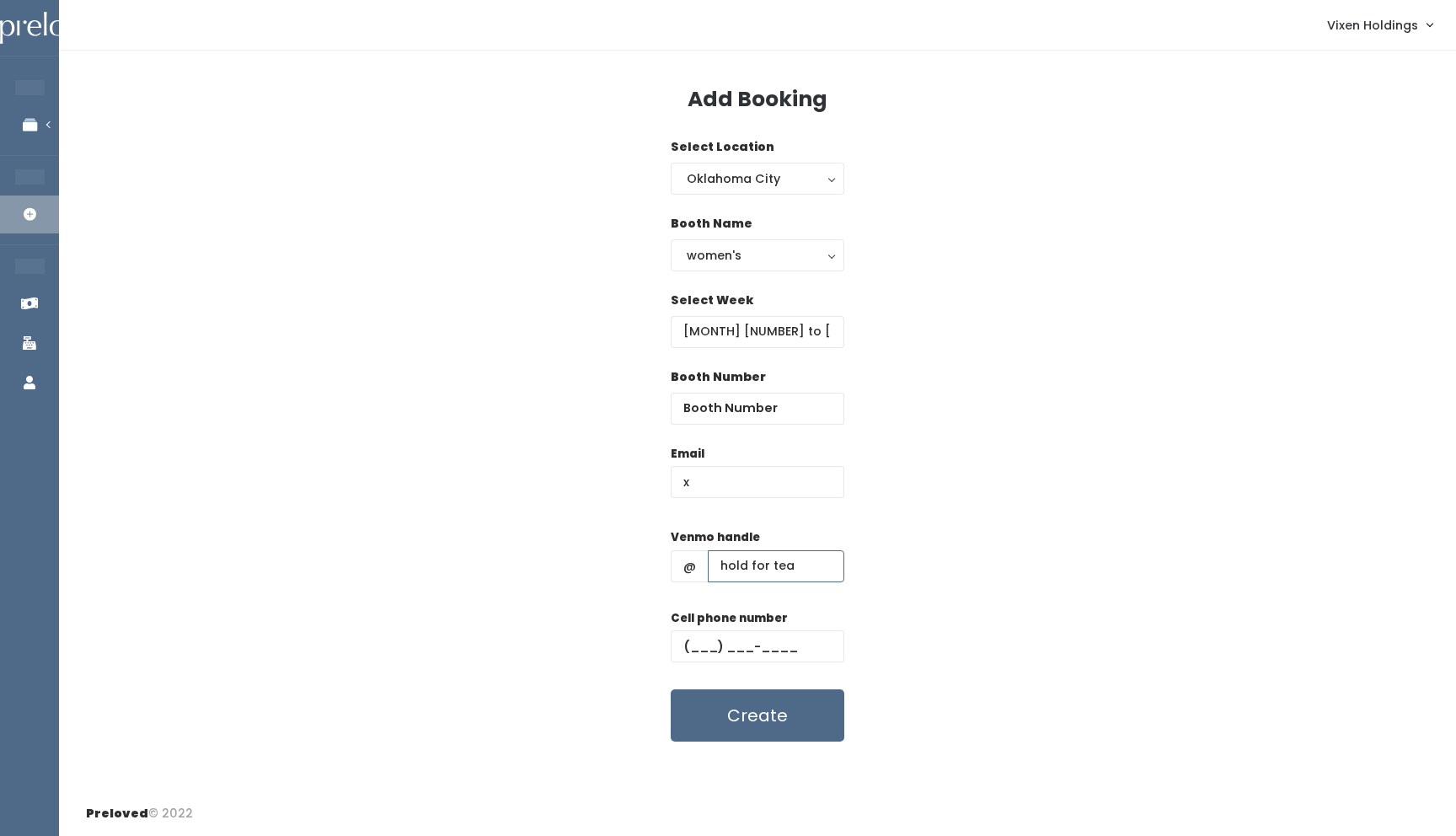 type on "hold for tea" 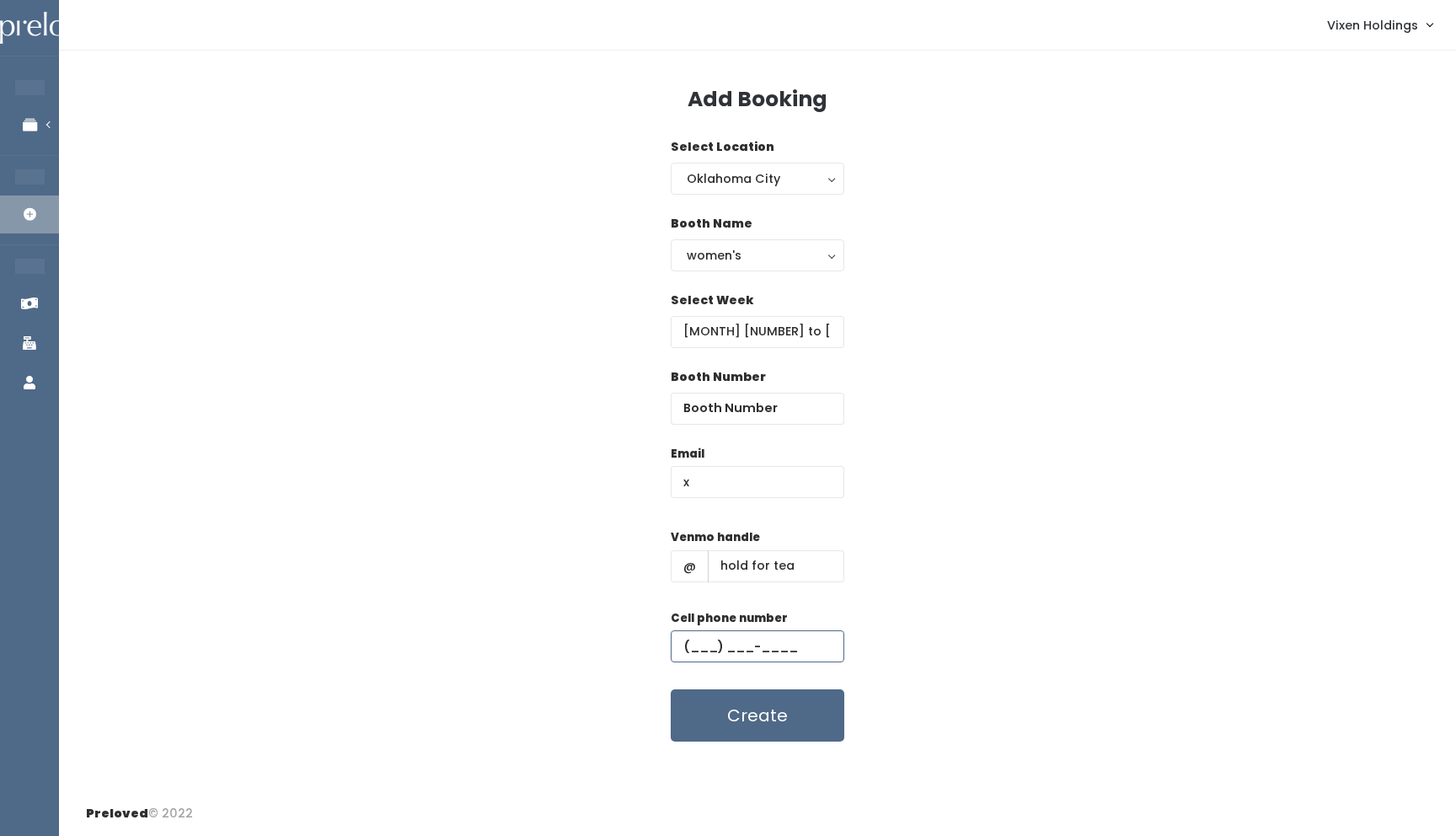 click at bounding box center [757, 646] 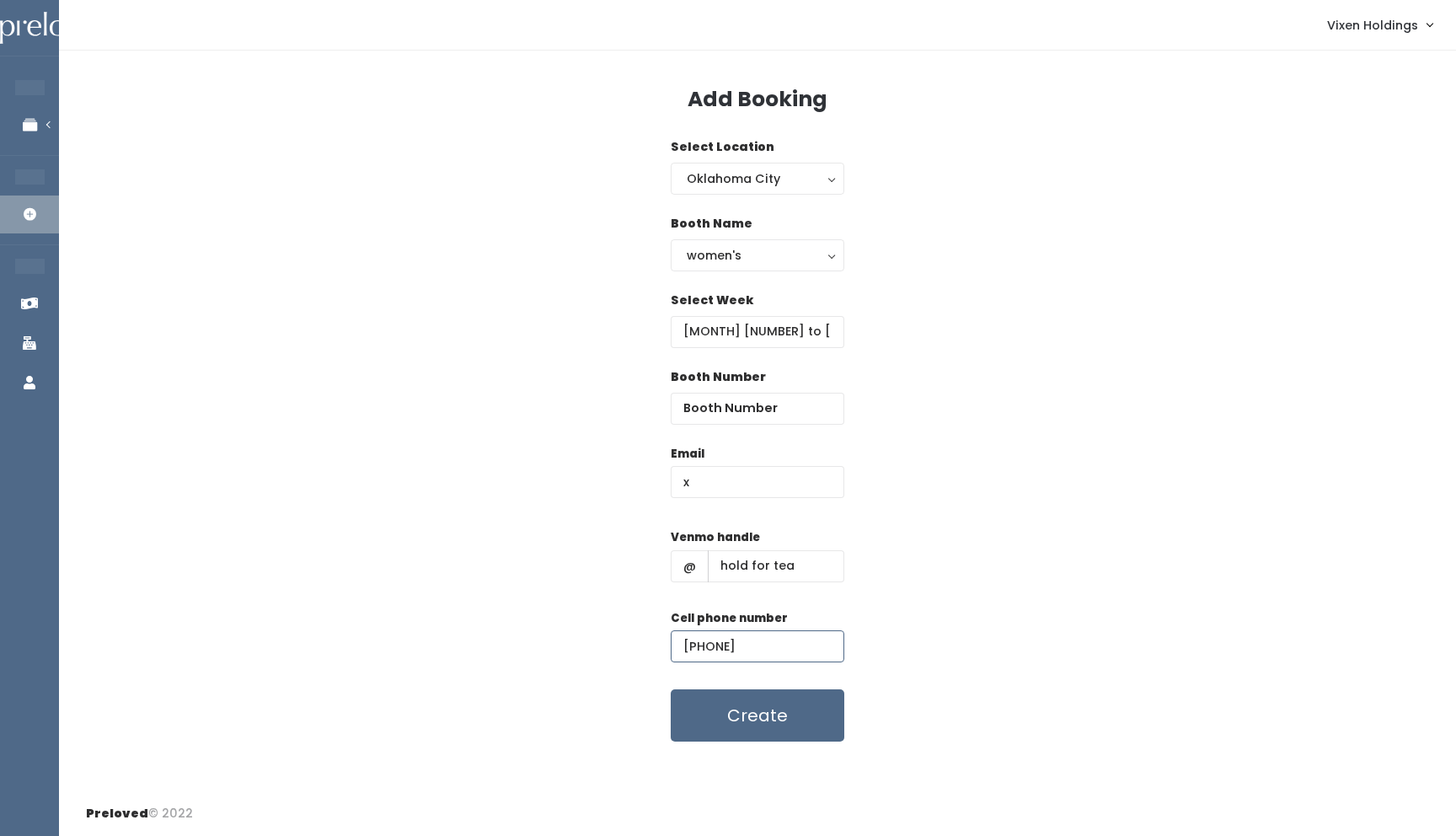 type on "[PHONE]" 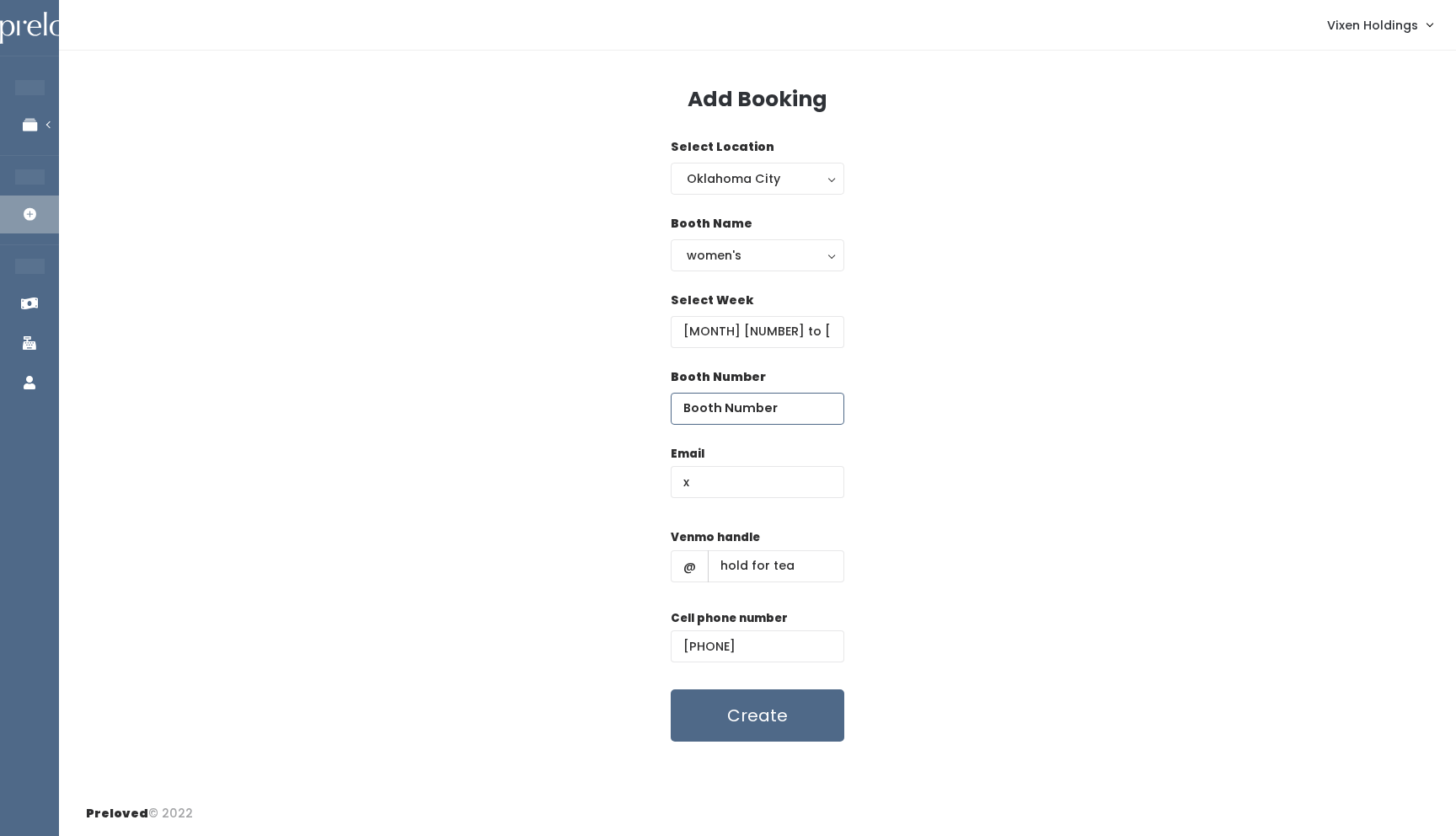 click at bounding box center [757, 409] 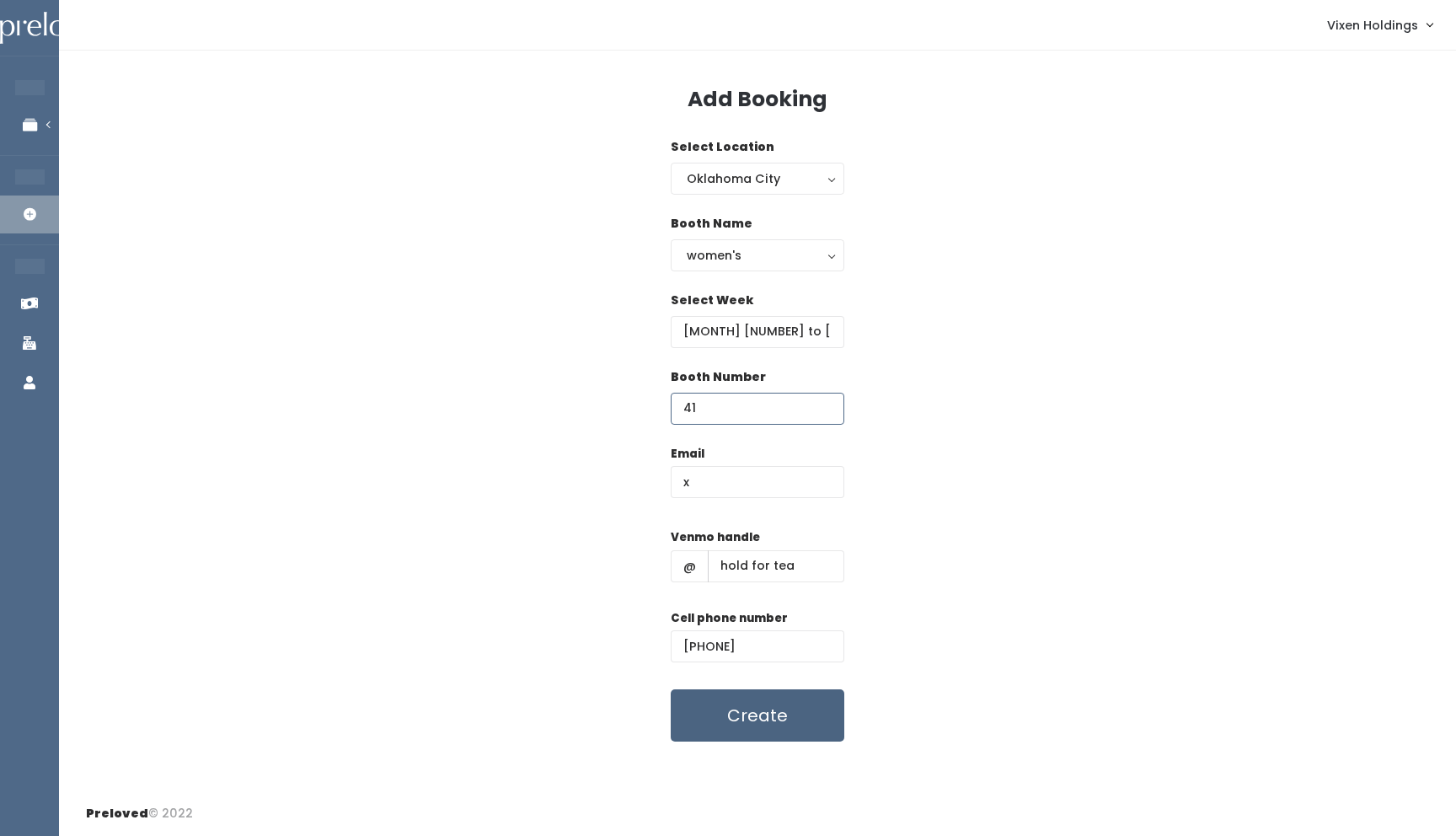 type on "41" 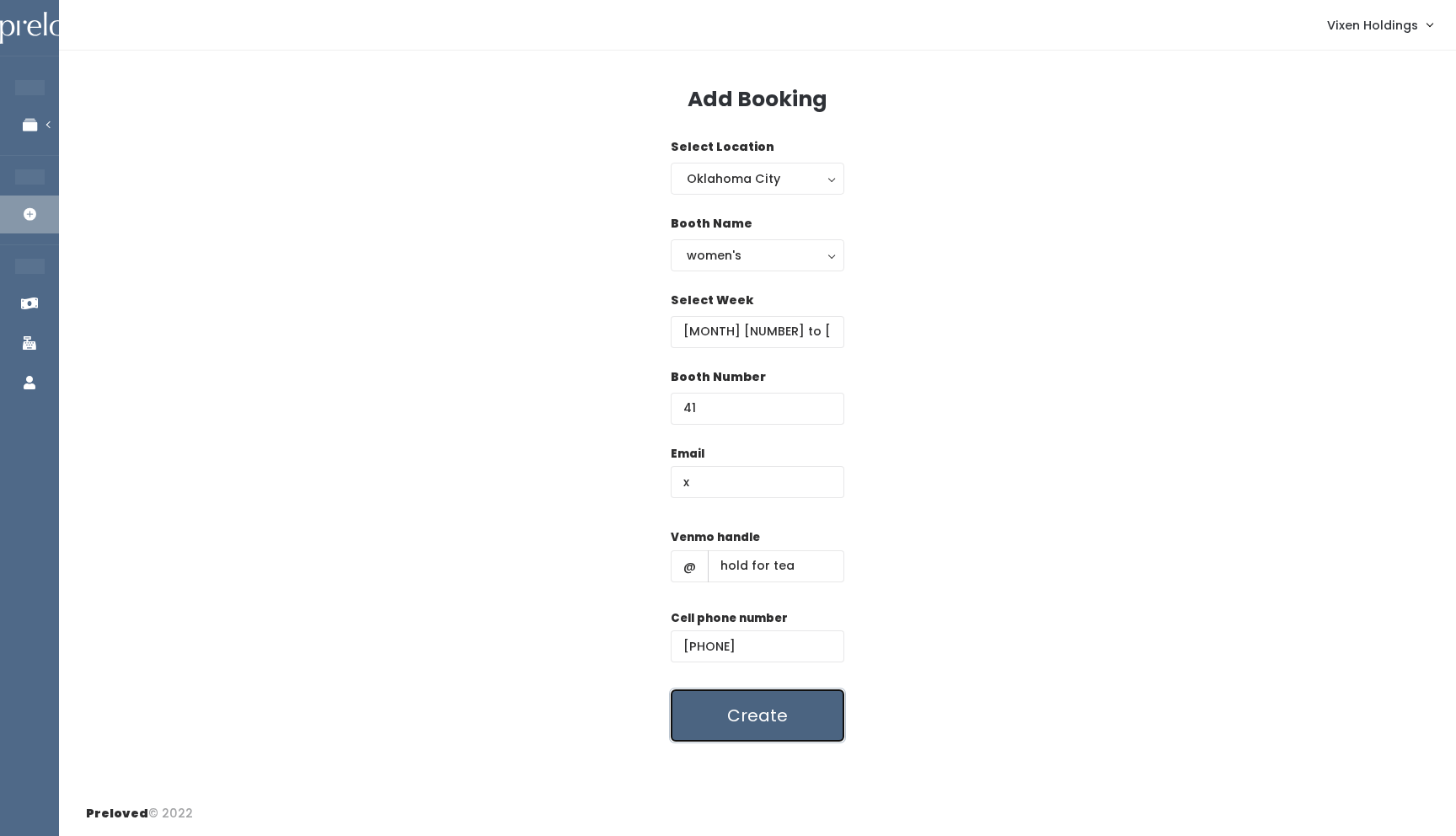 click on "Create" at bounding box center [757, 715] 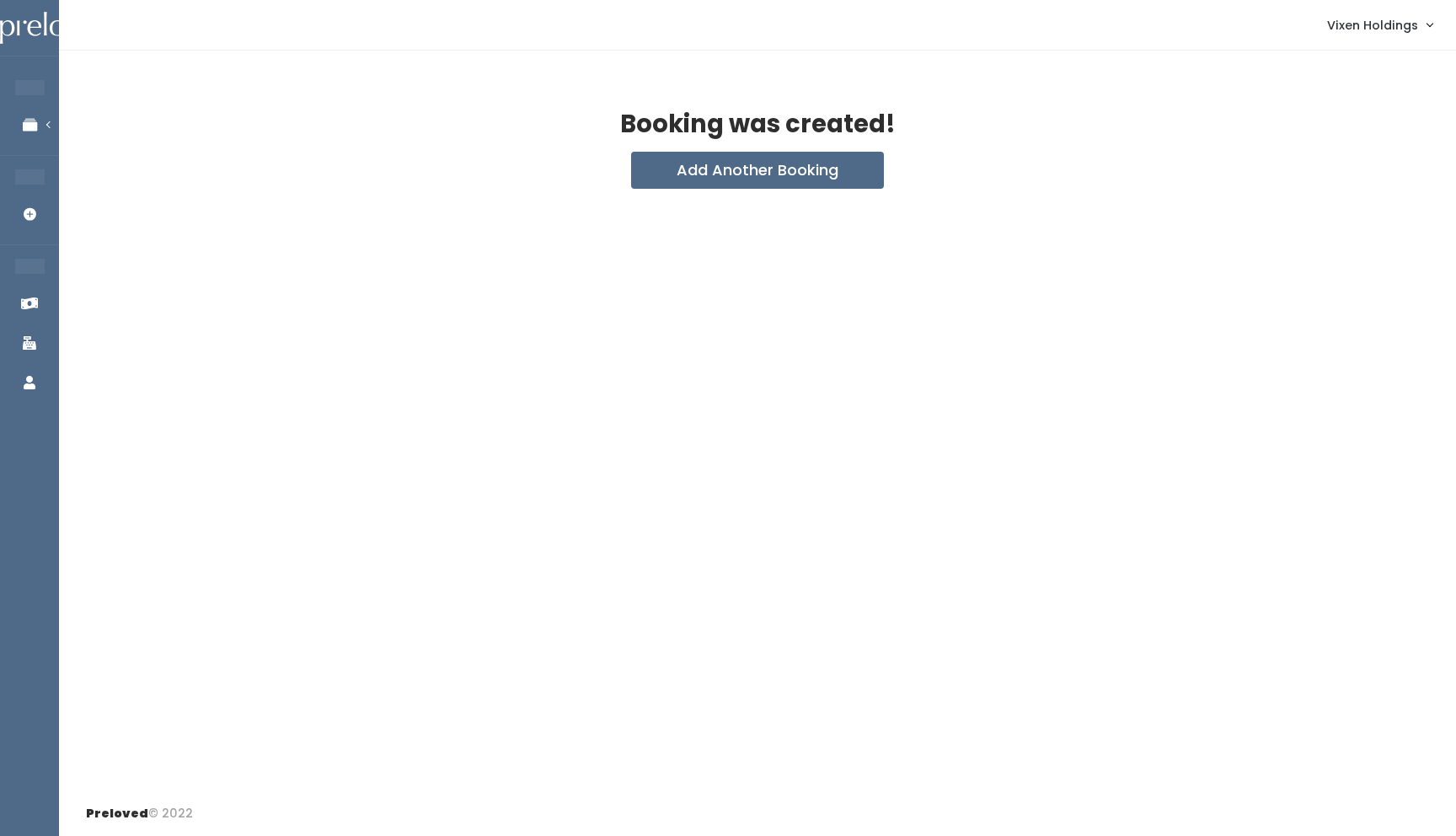 scroll, scrollTop: 0, scrollLeft: 0, axis: both 